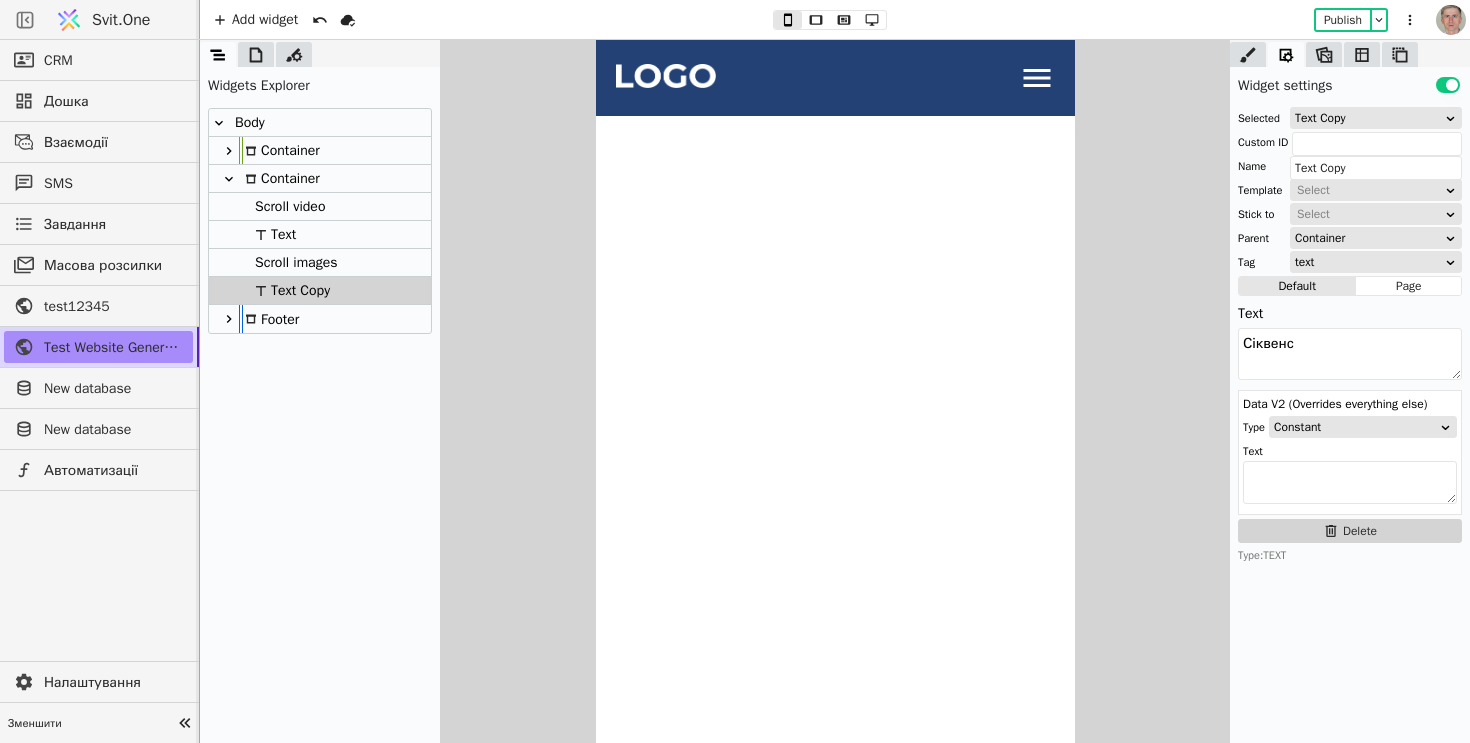 scroll, scrollTop: 1433, scrollLeft: 0, axis: vertical 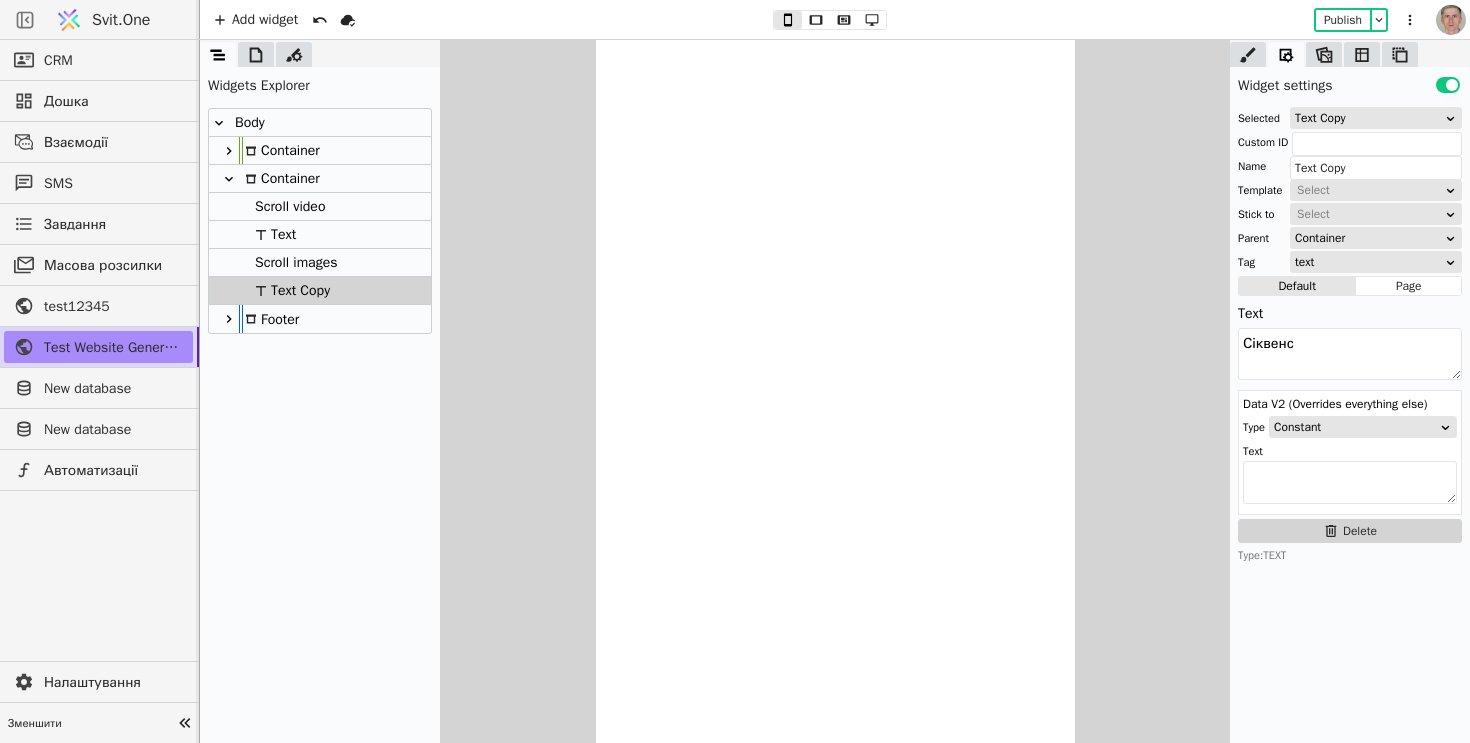 click on "Svit.One" at bounding box center [121, 20] 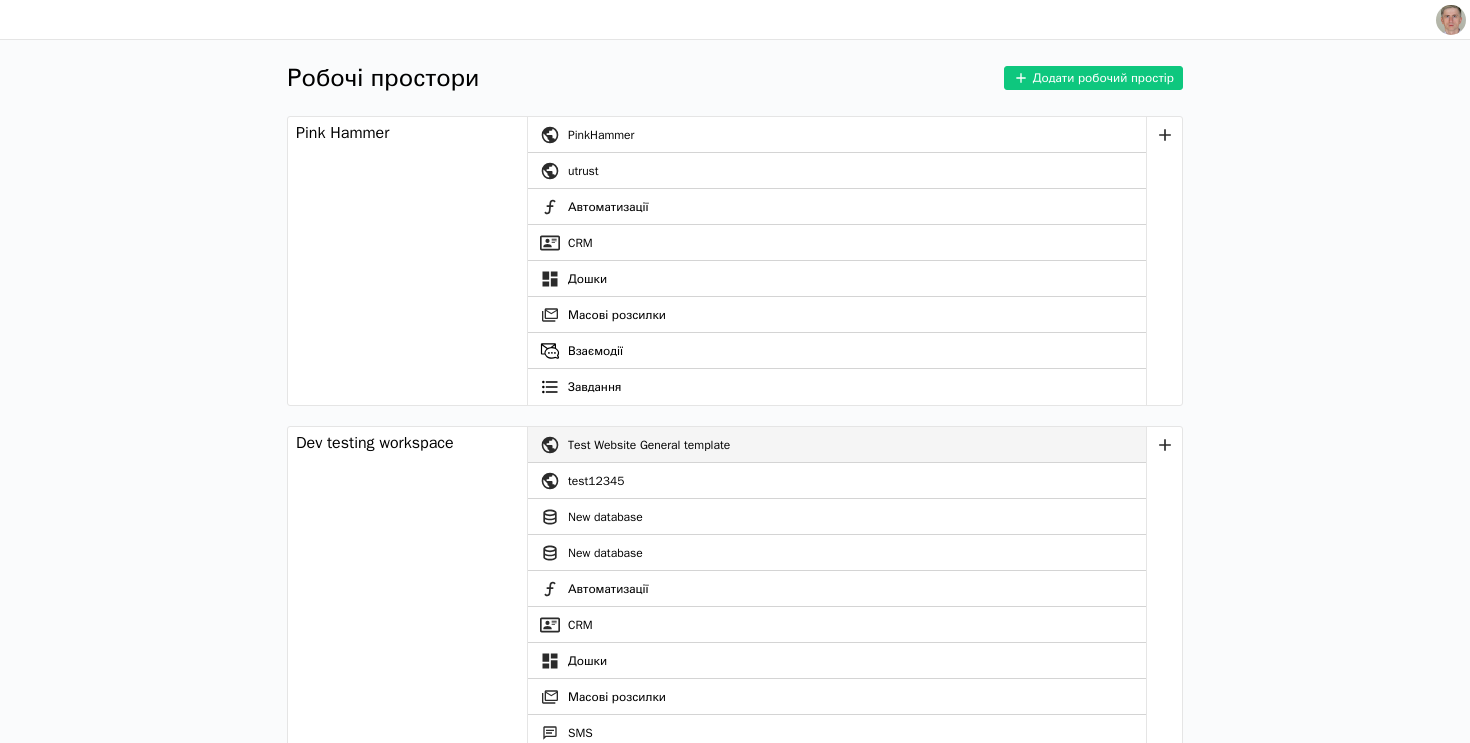 click on "Test Website General template" at bounding box center [857, 445] 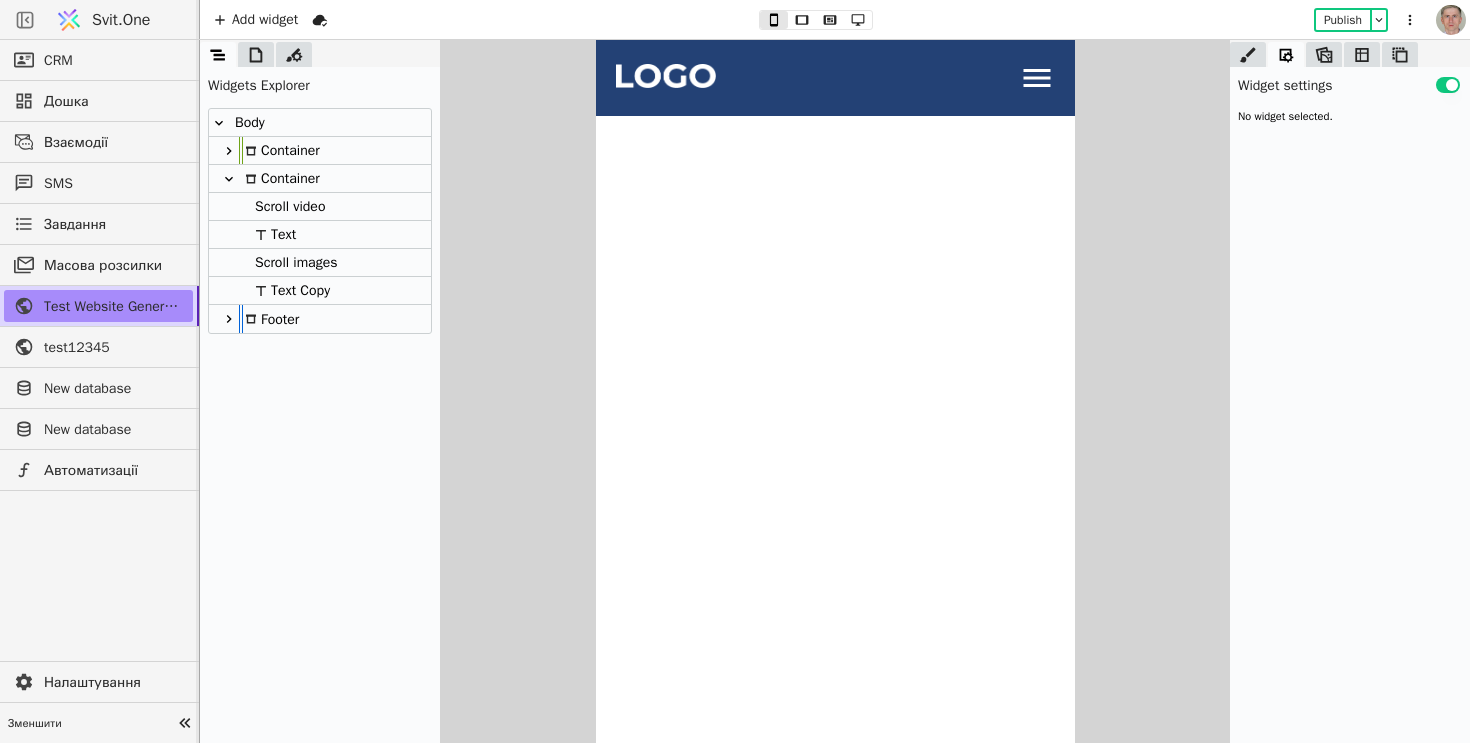 scroll, scrollTop: 1433, scrollLeft: 0, axis: vertical 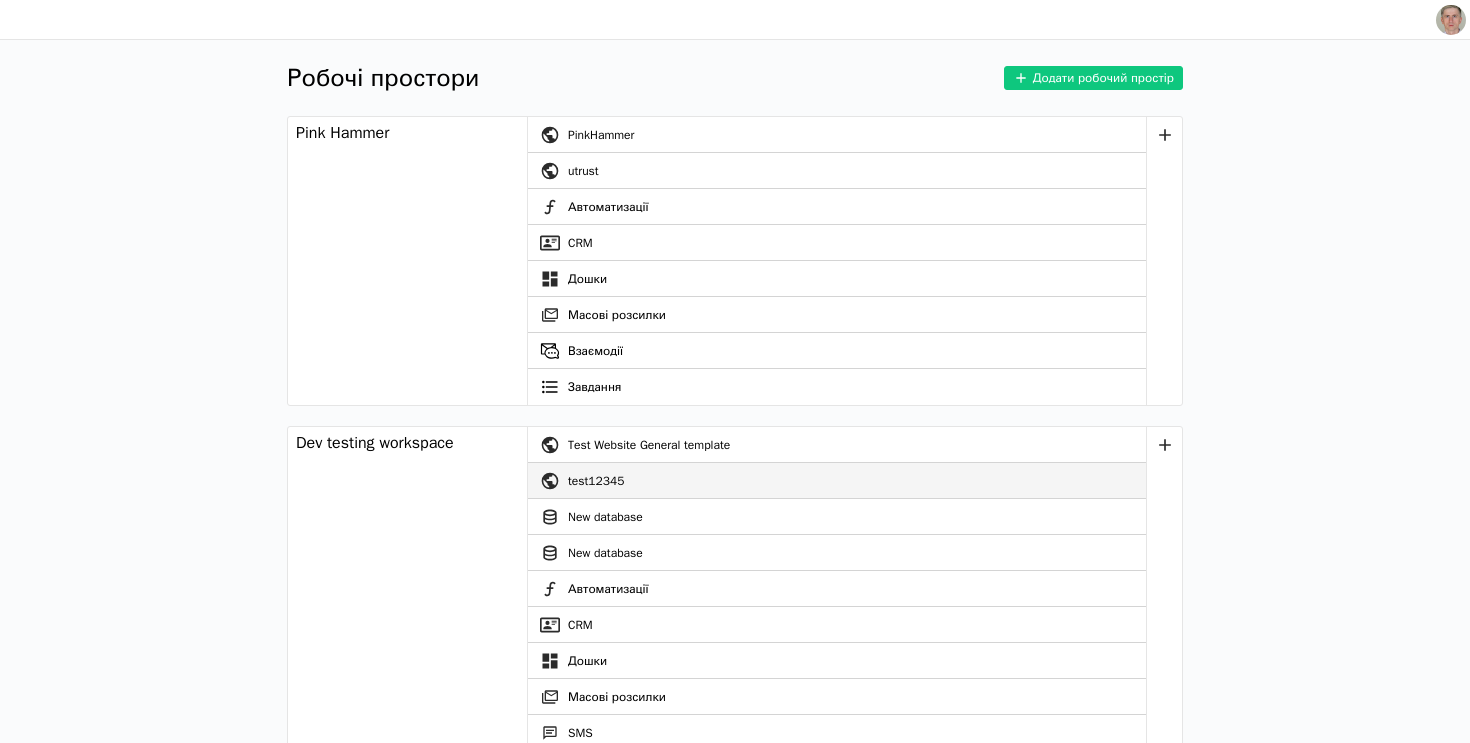 click on "test12345" at bounding box center (857, 481) 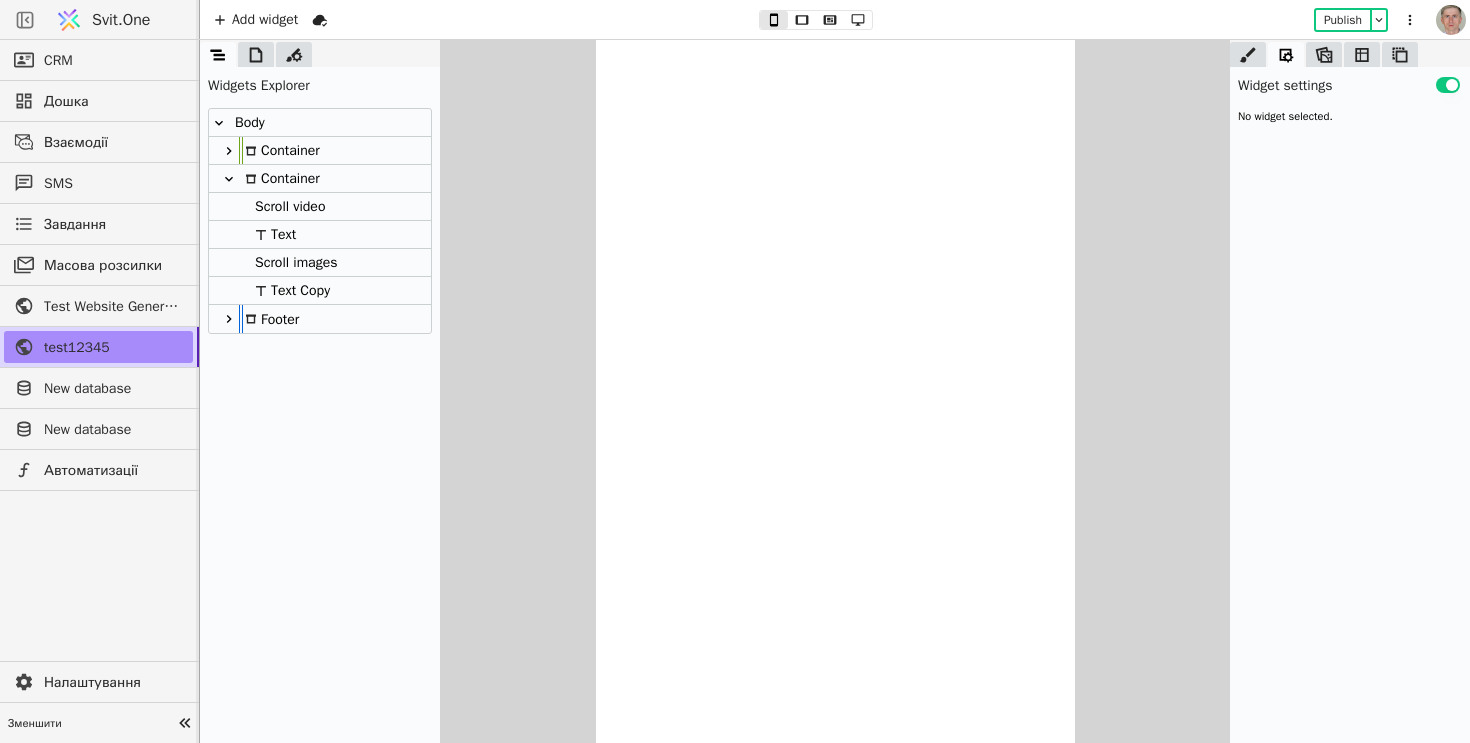 scroll, scrollTop: 1433, scrollLeft: 0, axis: vertical 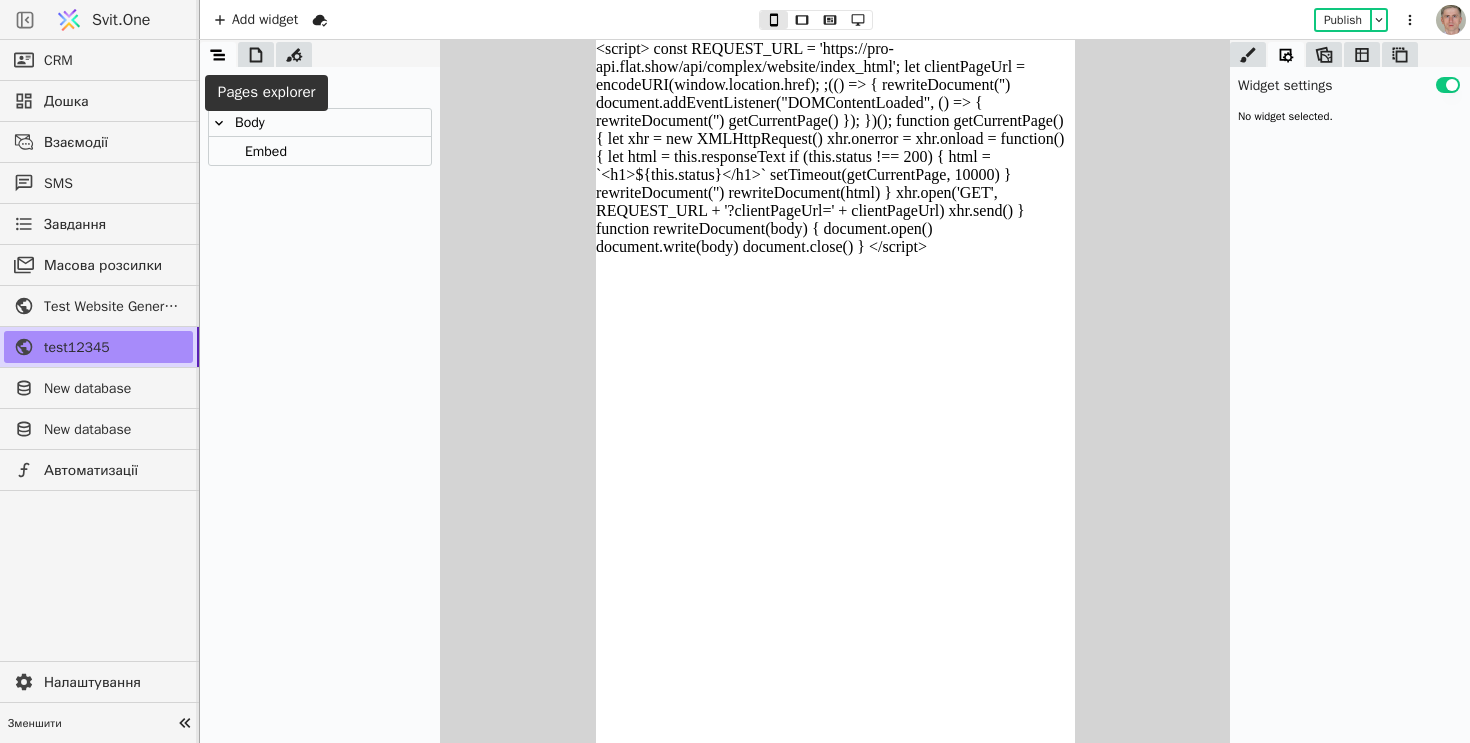 click 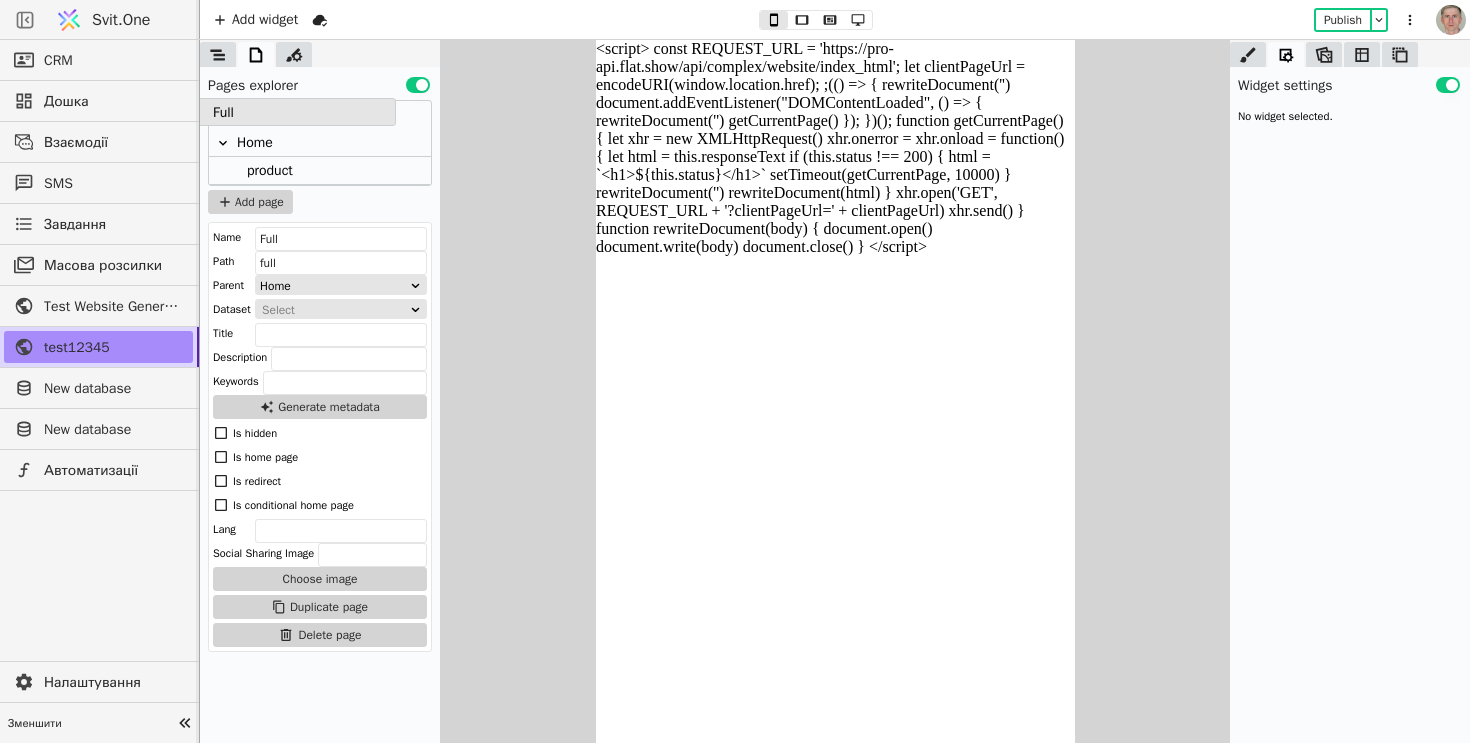 drag, startPoint x: 317, startPoint y: 169, endPoint x: 263, endPoint y: 111, distance: 79.24645 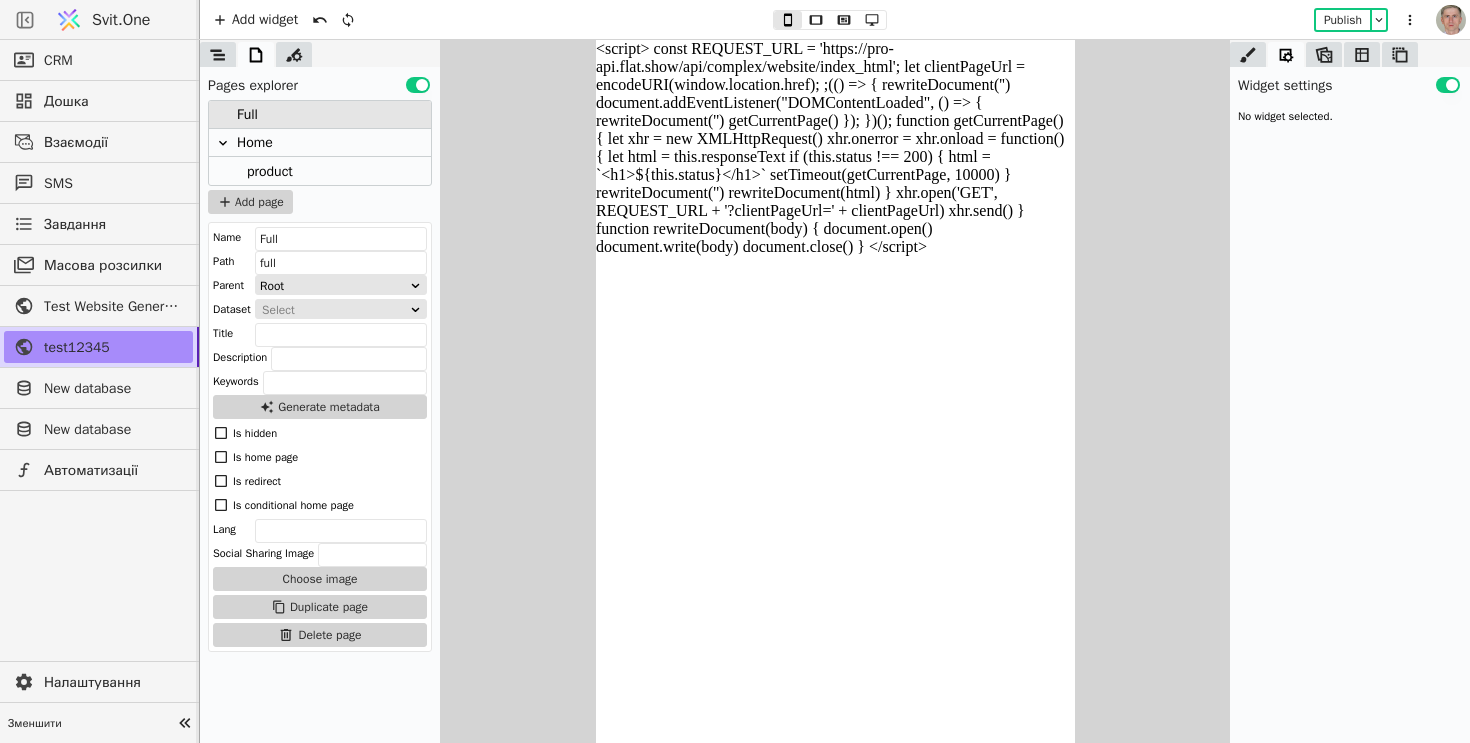 click on "Publish" at bounding box center (1351, 20) 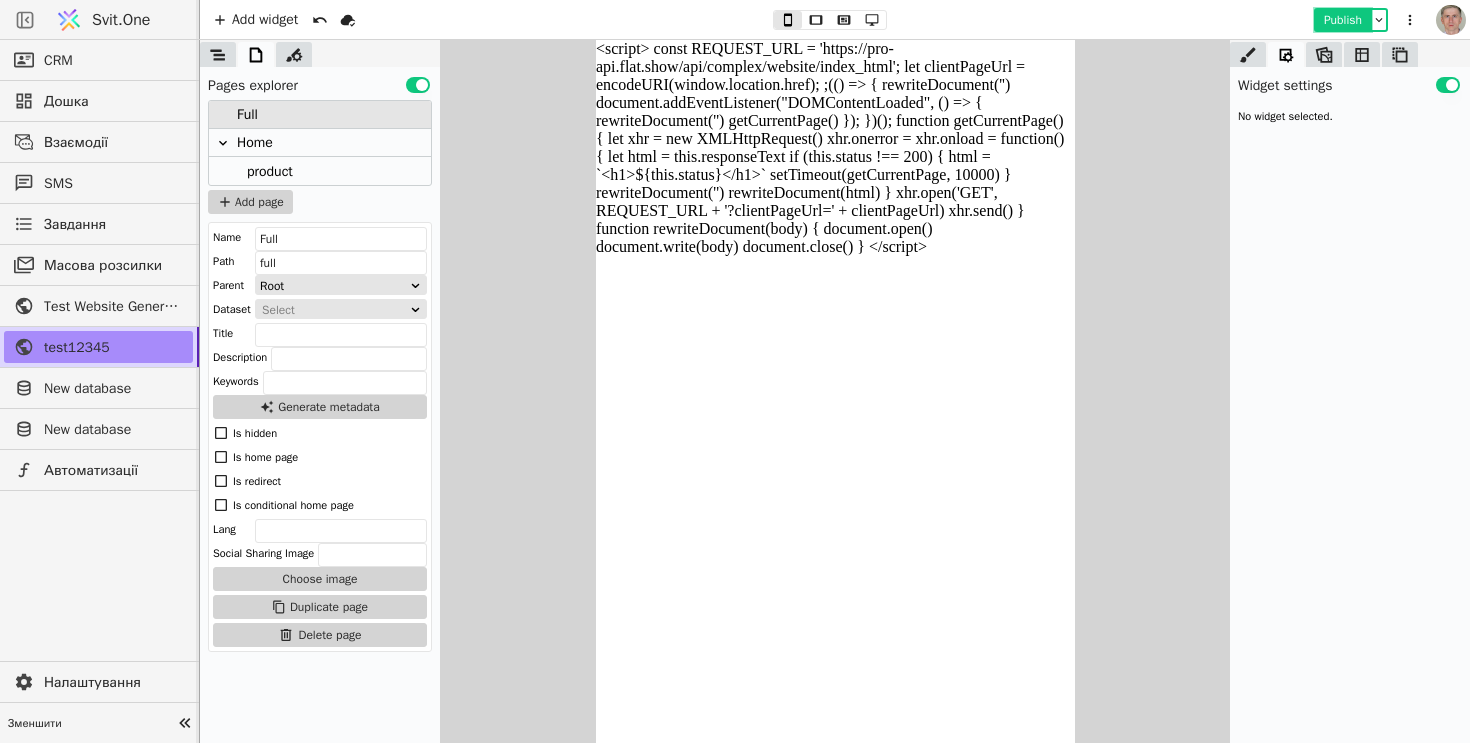 click on "Publish" at bounding box center (1343, 20) 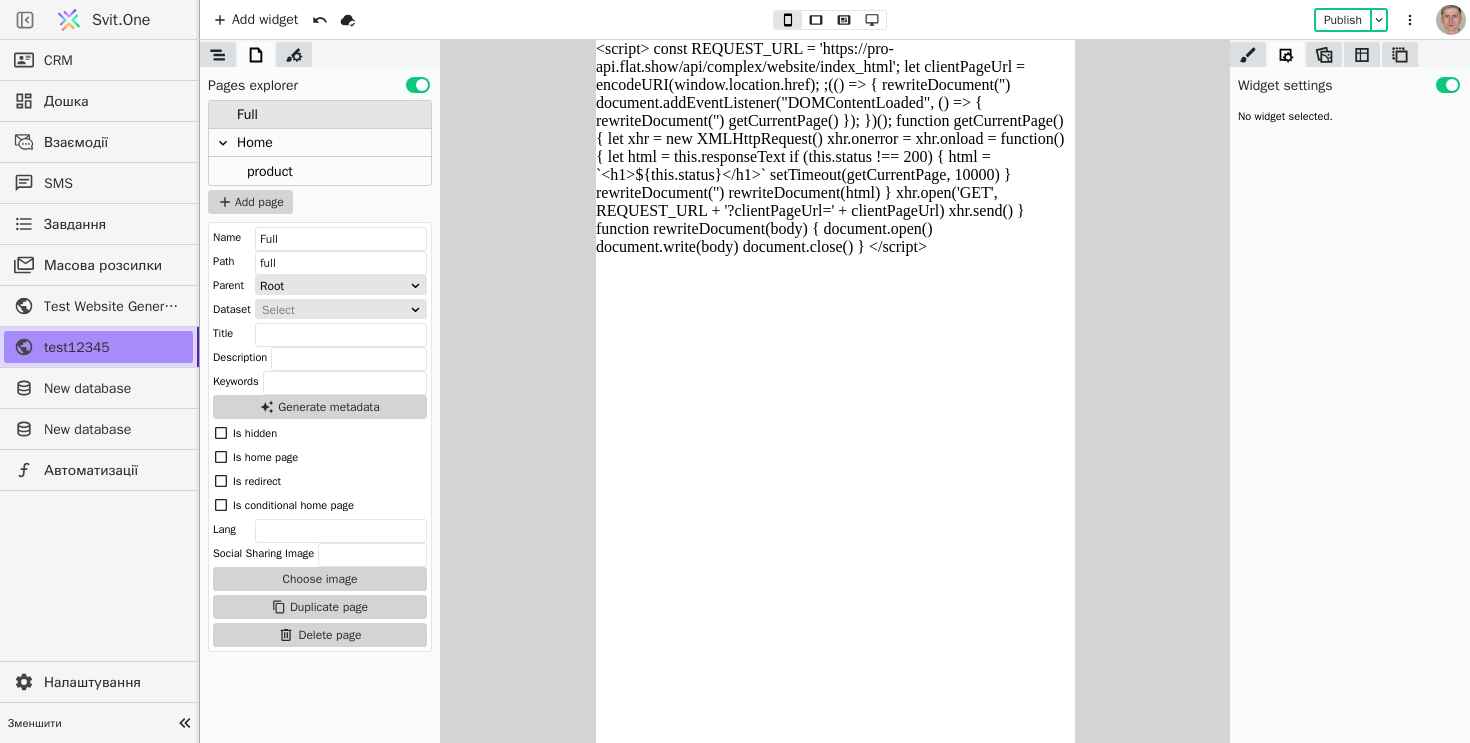 click on "Publish" at bounding box center [1351, 20] 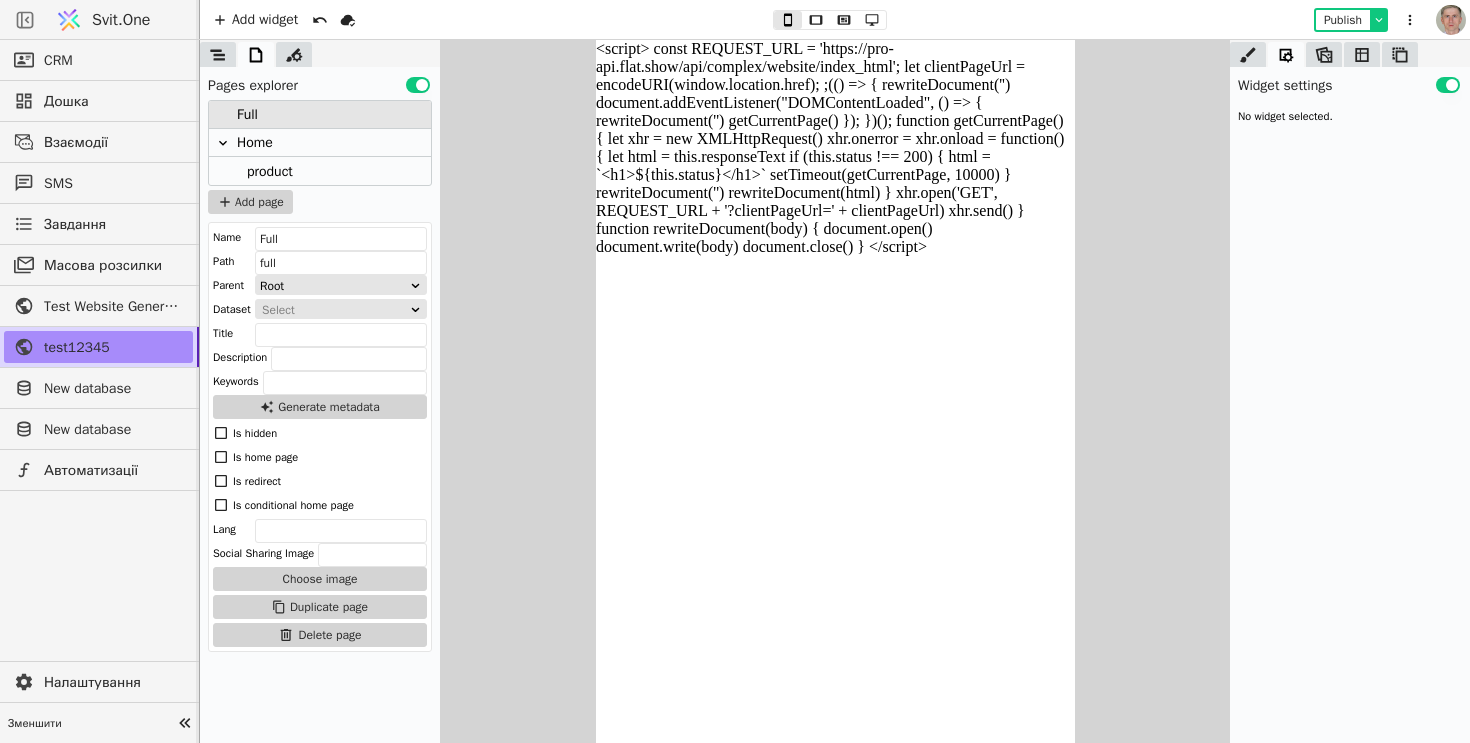 click 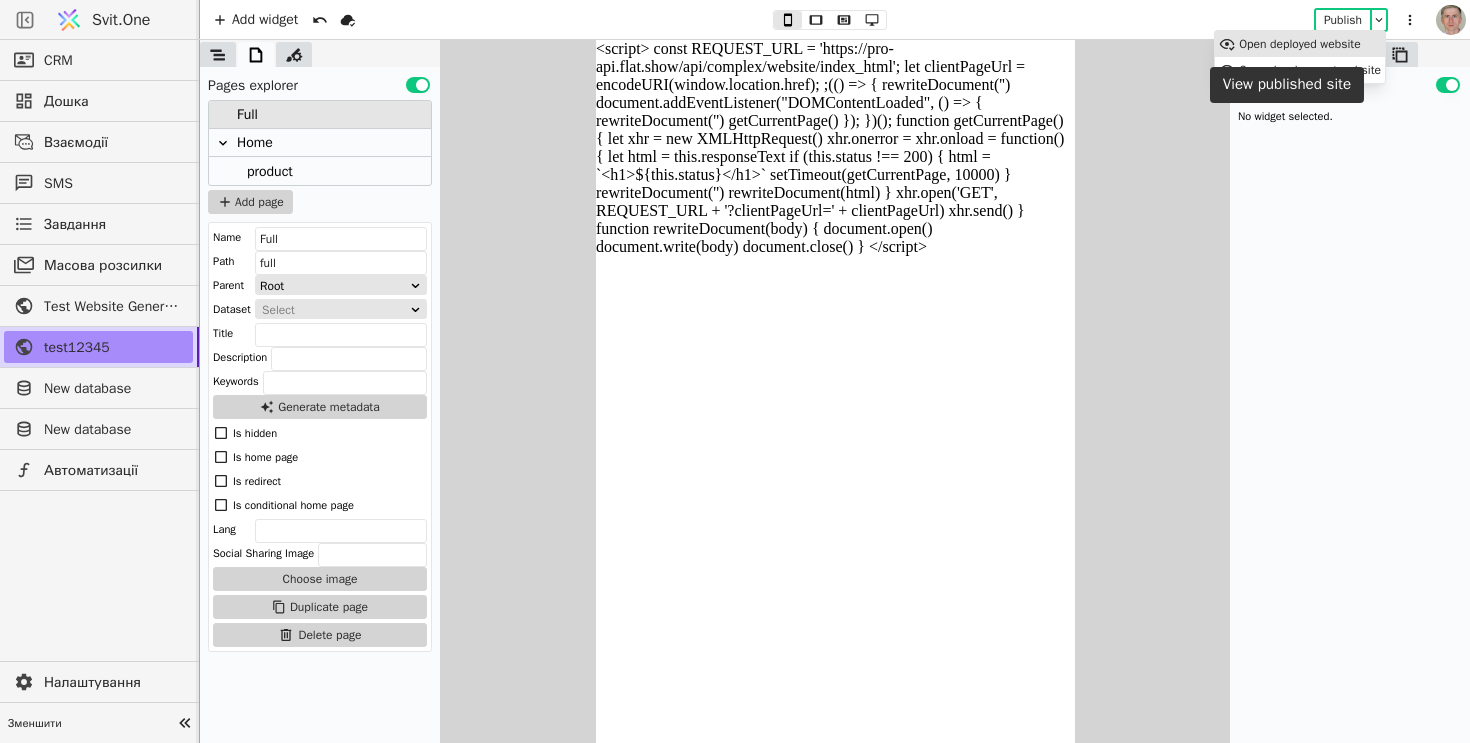 click on "Open deployed website" at bounding box center (1300, 44) 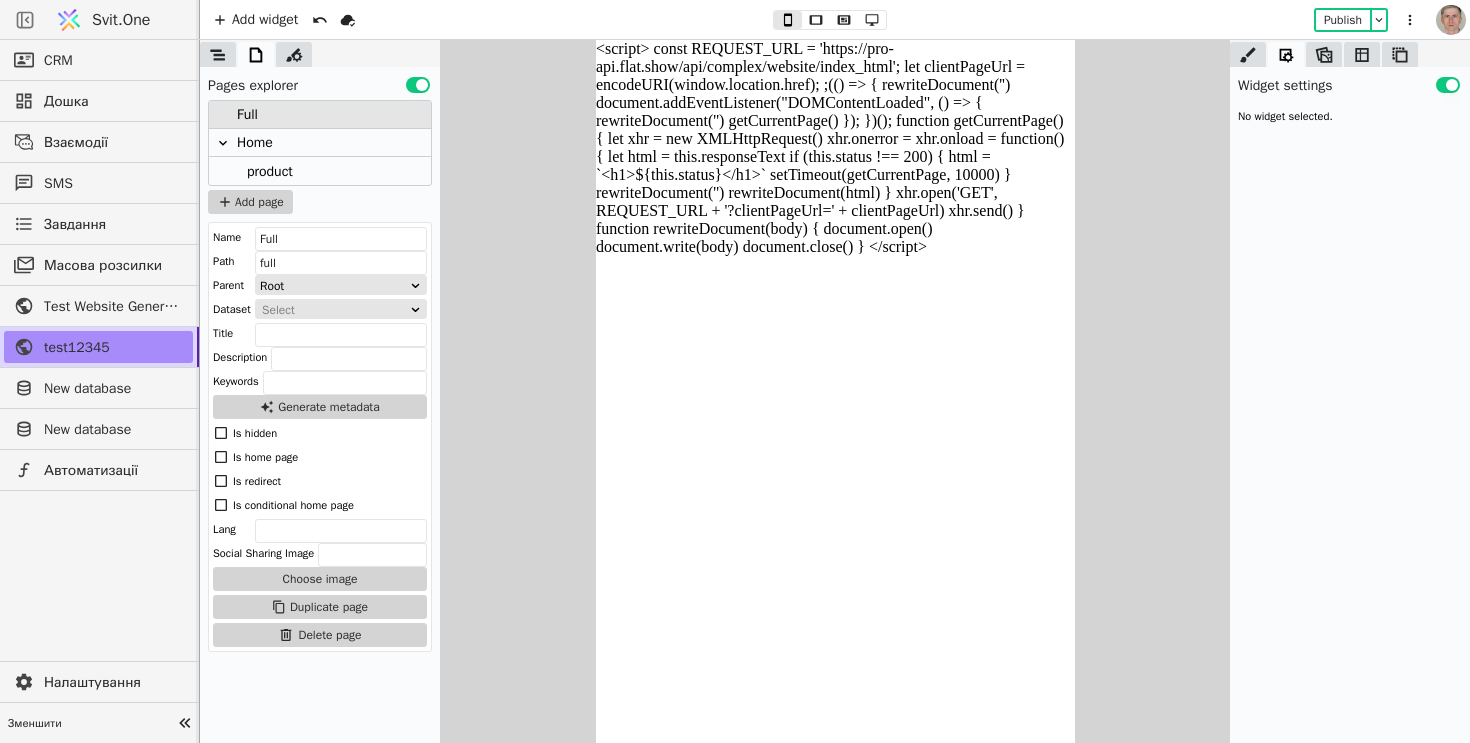 click on "Svit.One" at bounding box center (121, 20) 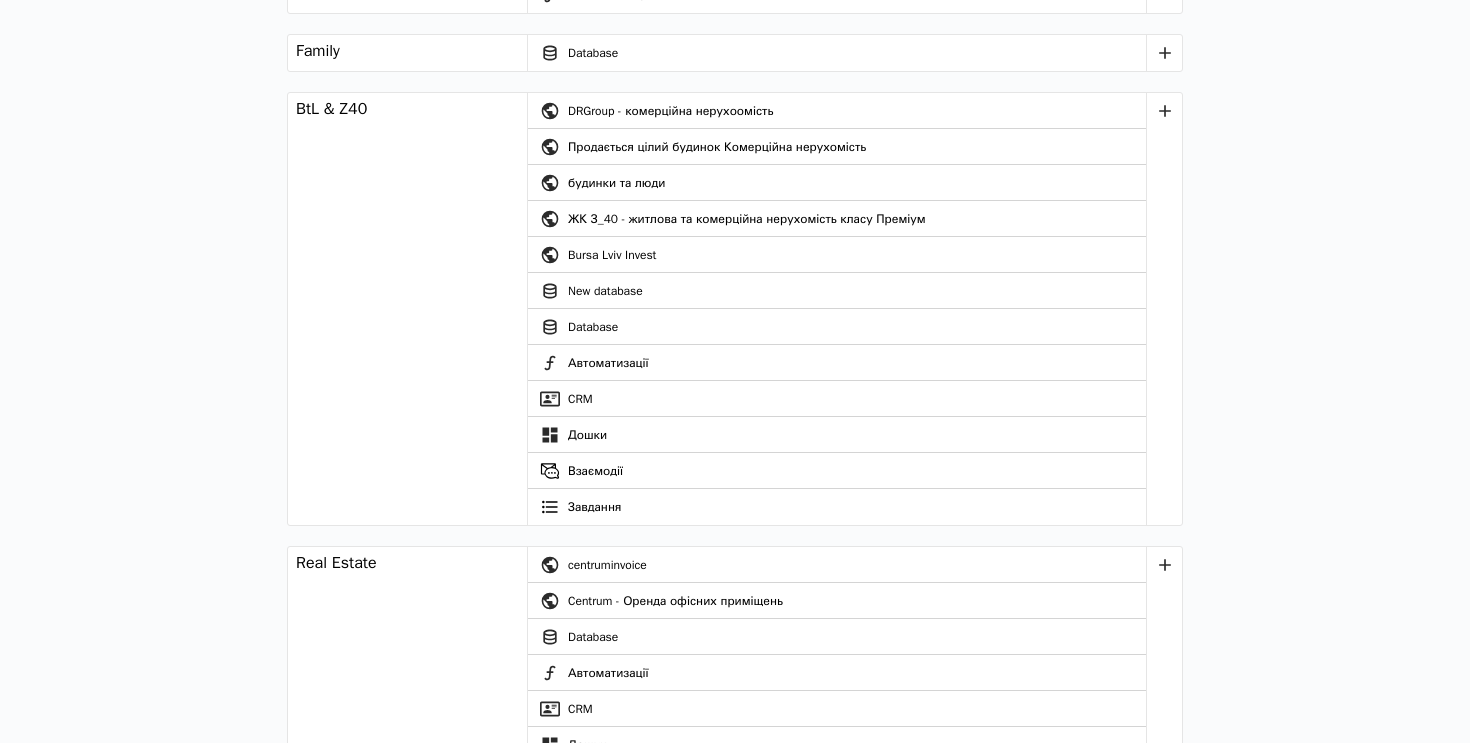 scroll, scrollTop: 2381, scrollLeft: 0, axis: vertical 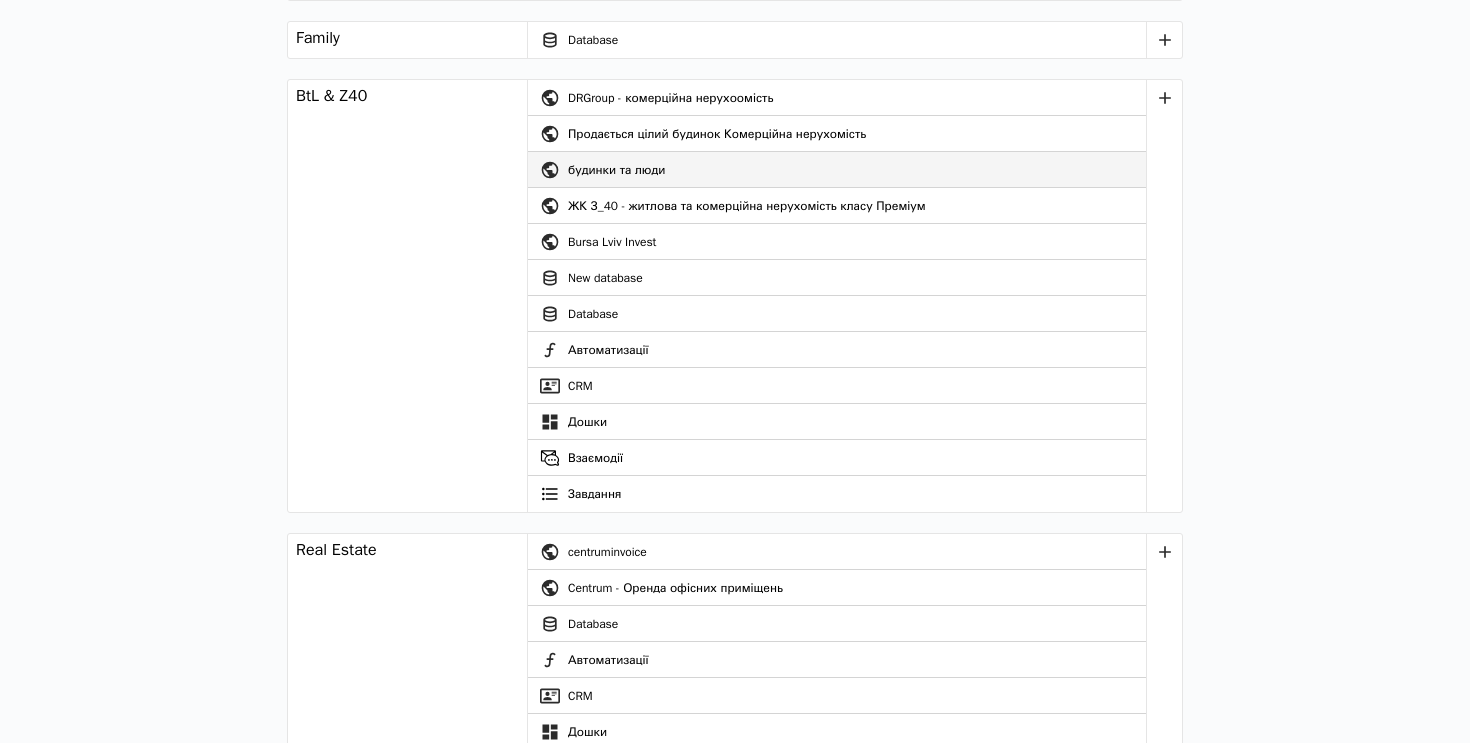 click on "будинки та люди" at bounding box center (857, 170) 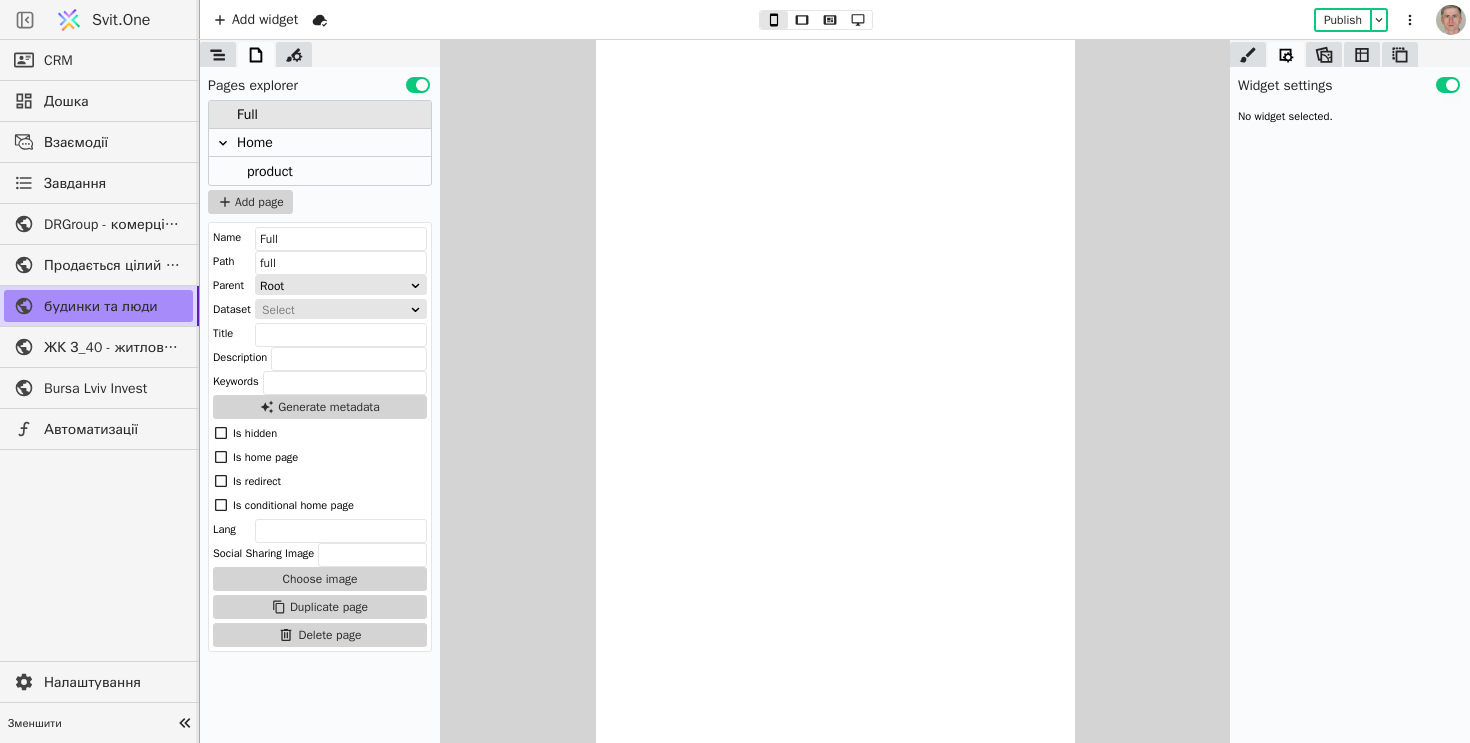 scroll, scrollTop: 0, scrollLeft: 0, axis: both 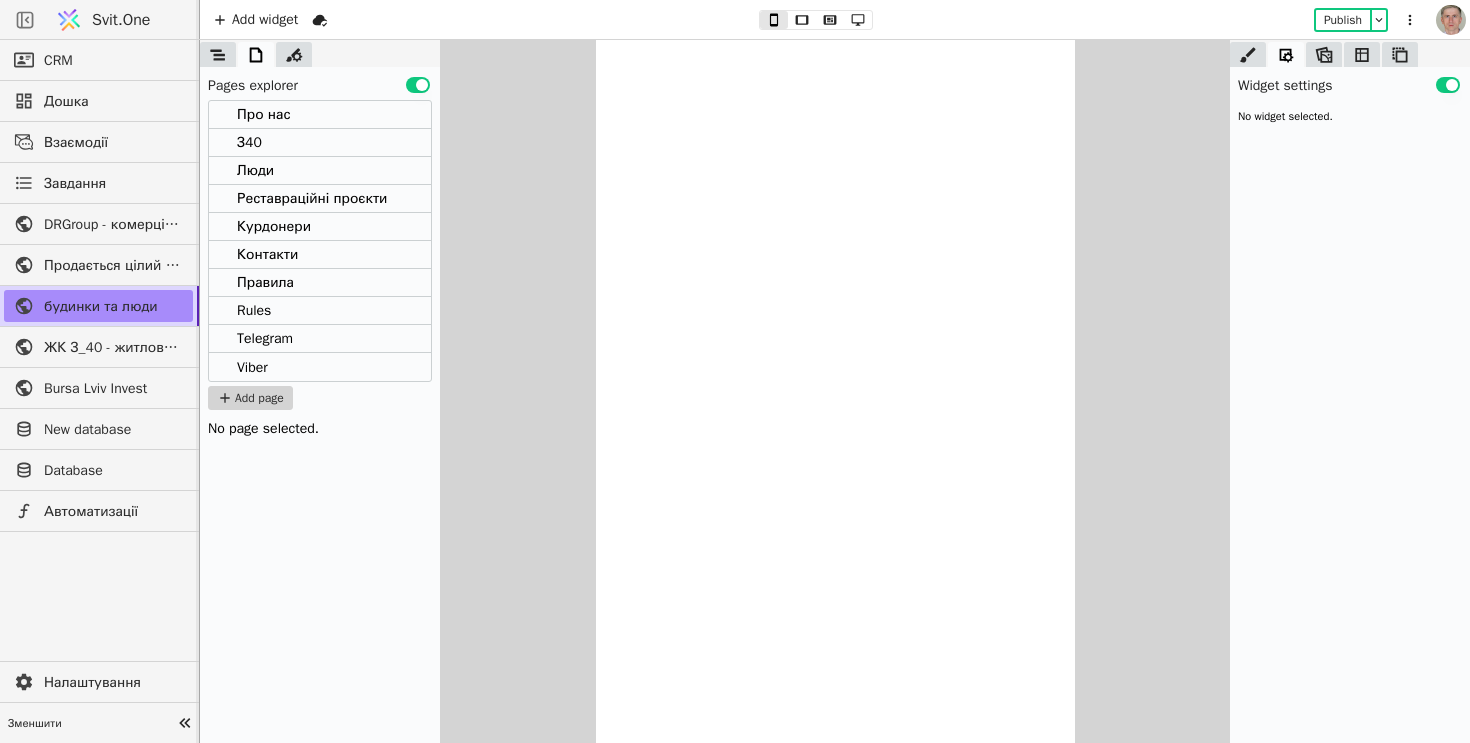click on "Курдонери" at bounding box center [320, 227] 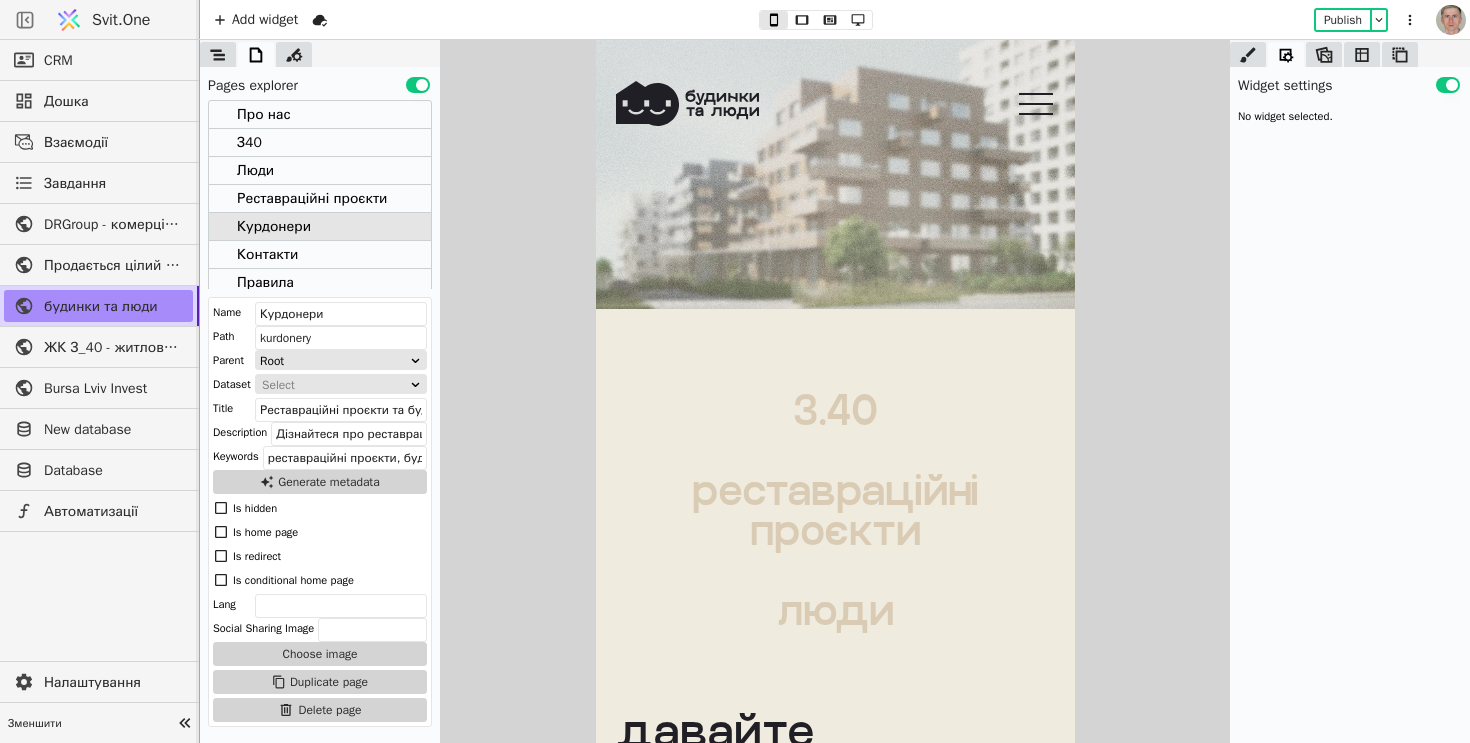 scroll, scrollTop: 121, scrollLeft: 0, axis: vertical 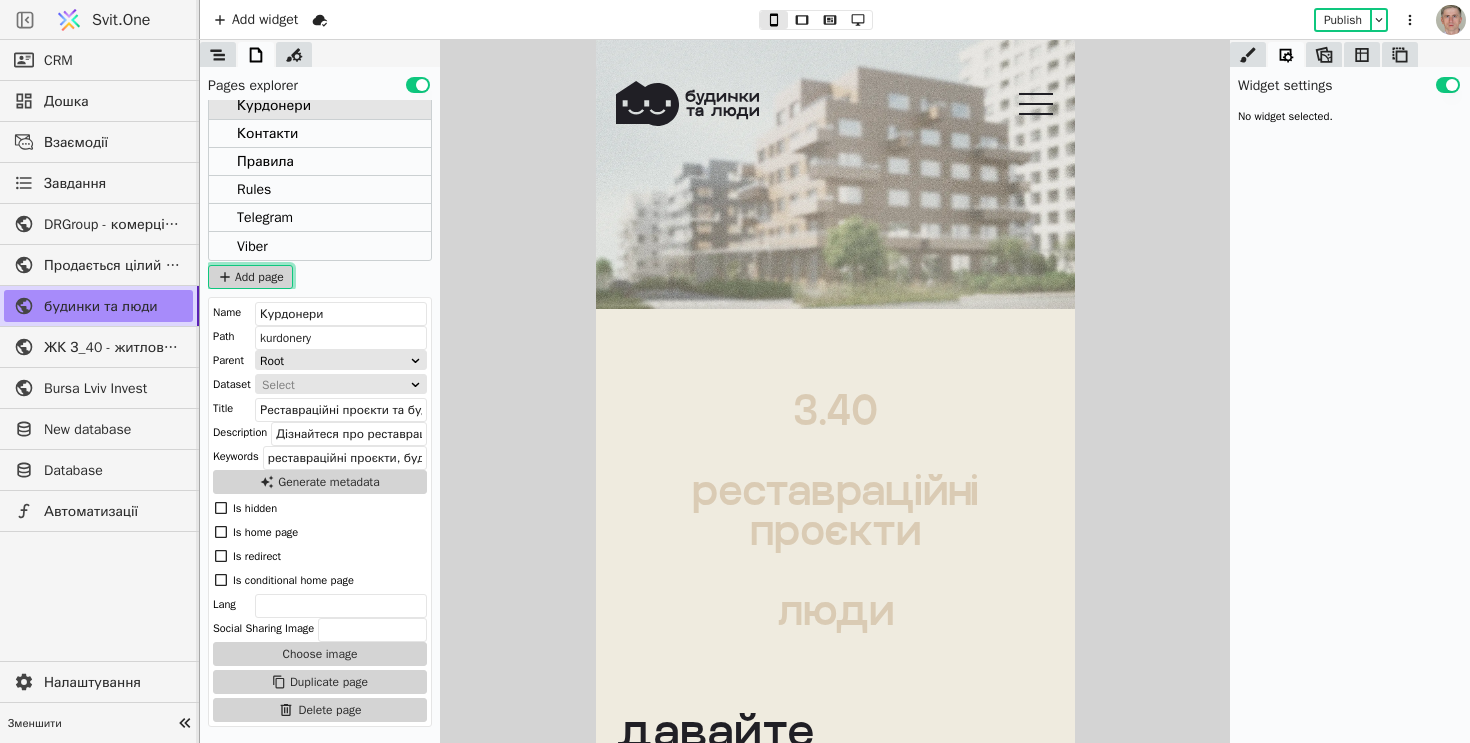 click on "Add page" at bounding box center (250, 277) 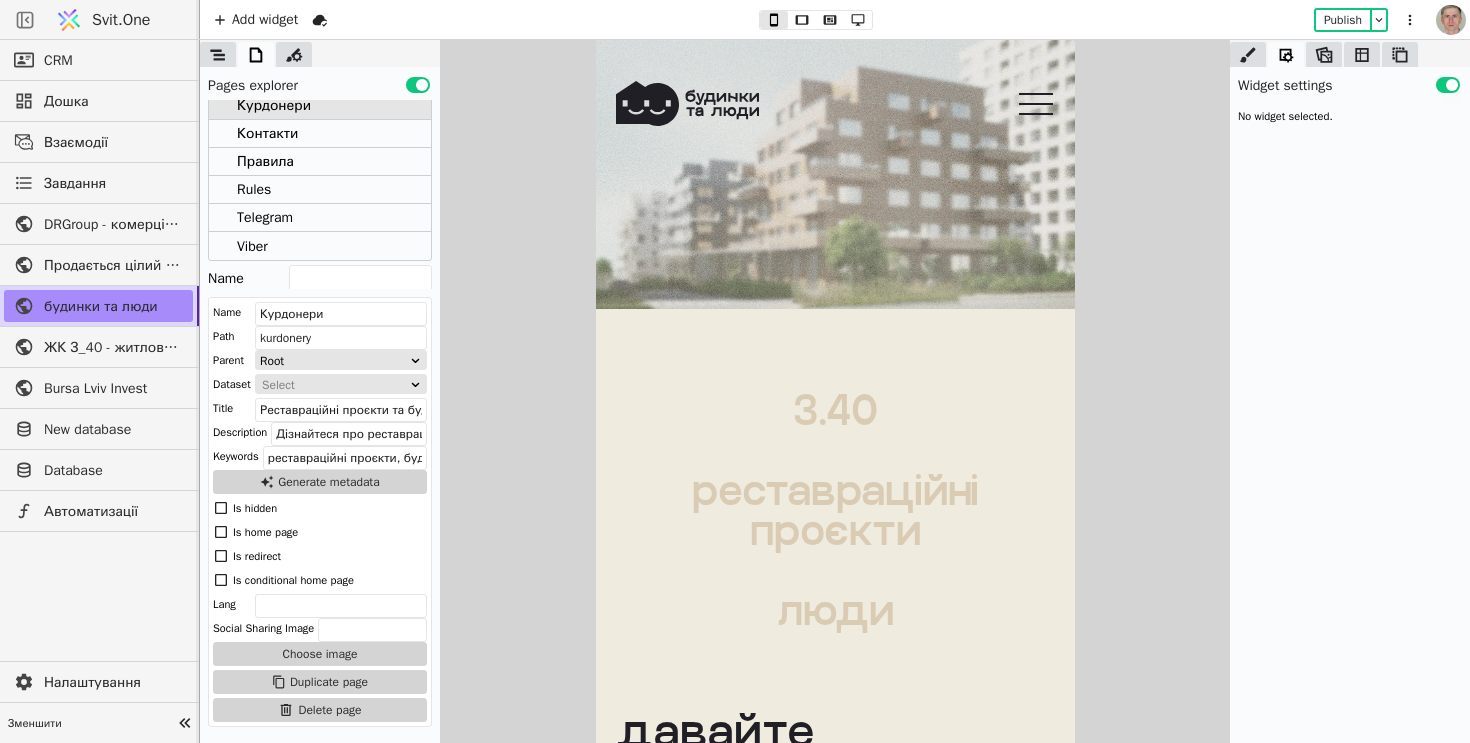 scroll, scrollTop: 209, scrollLeft: 0, axis: vertical 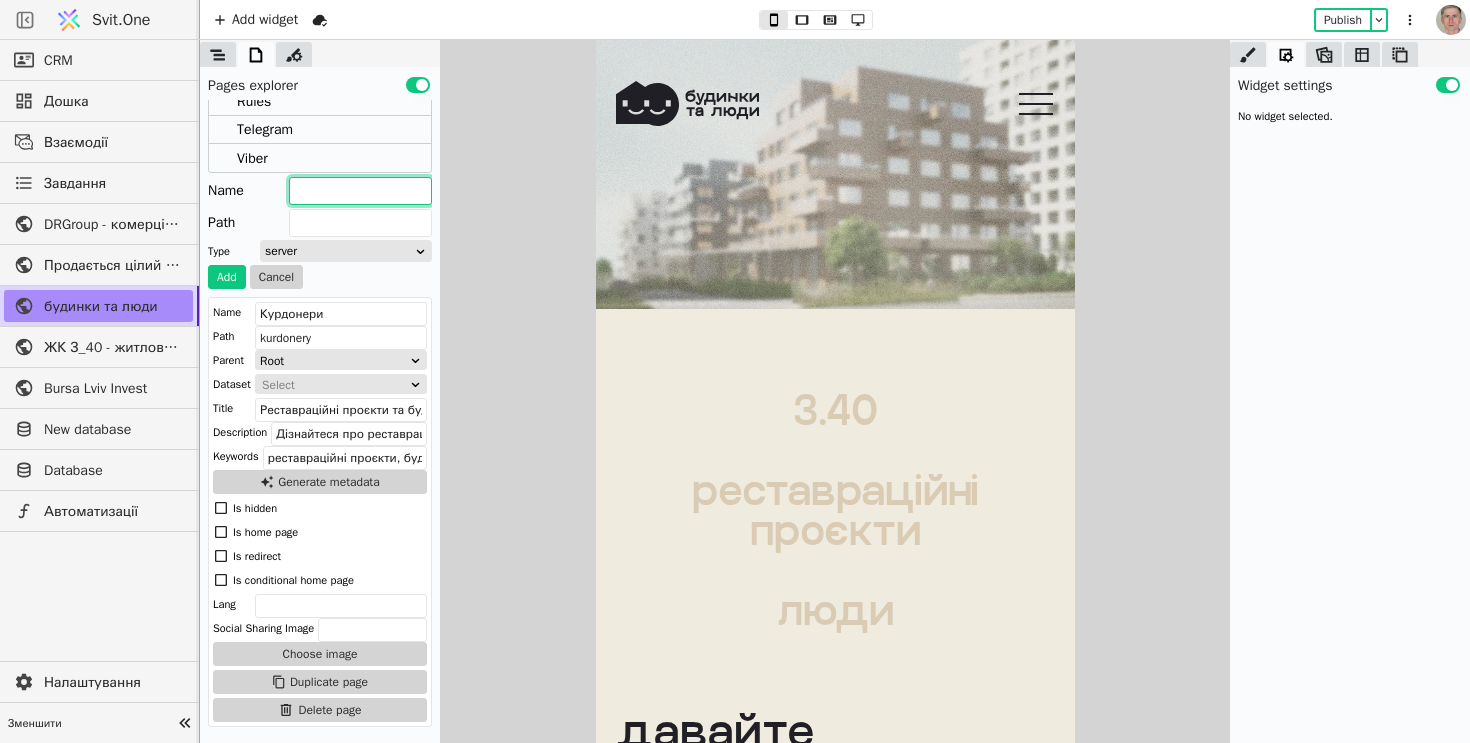 click at bounding box center [360, 191] 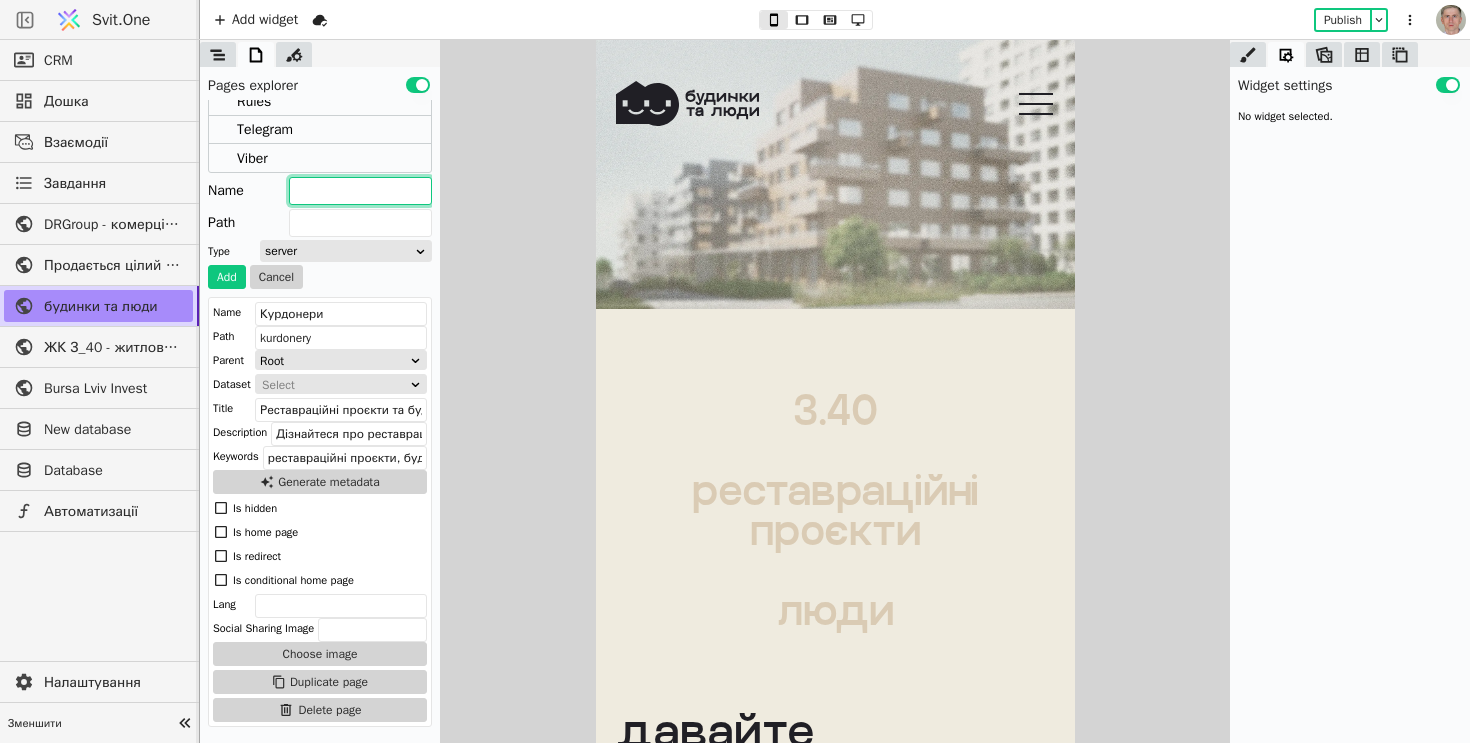 type on "s" 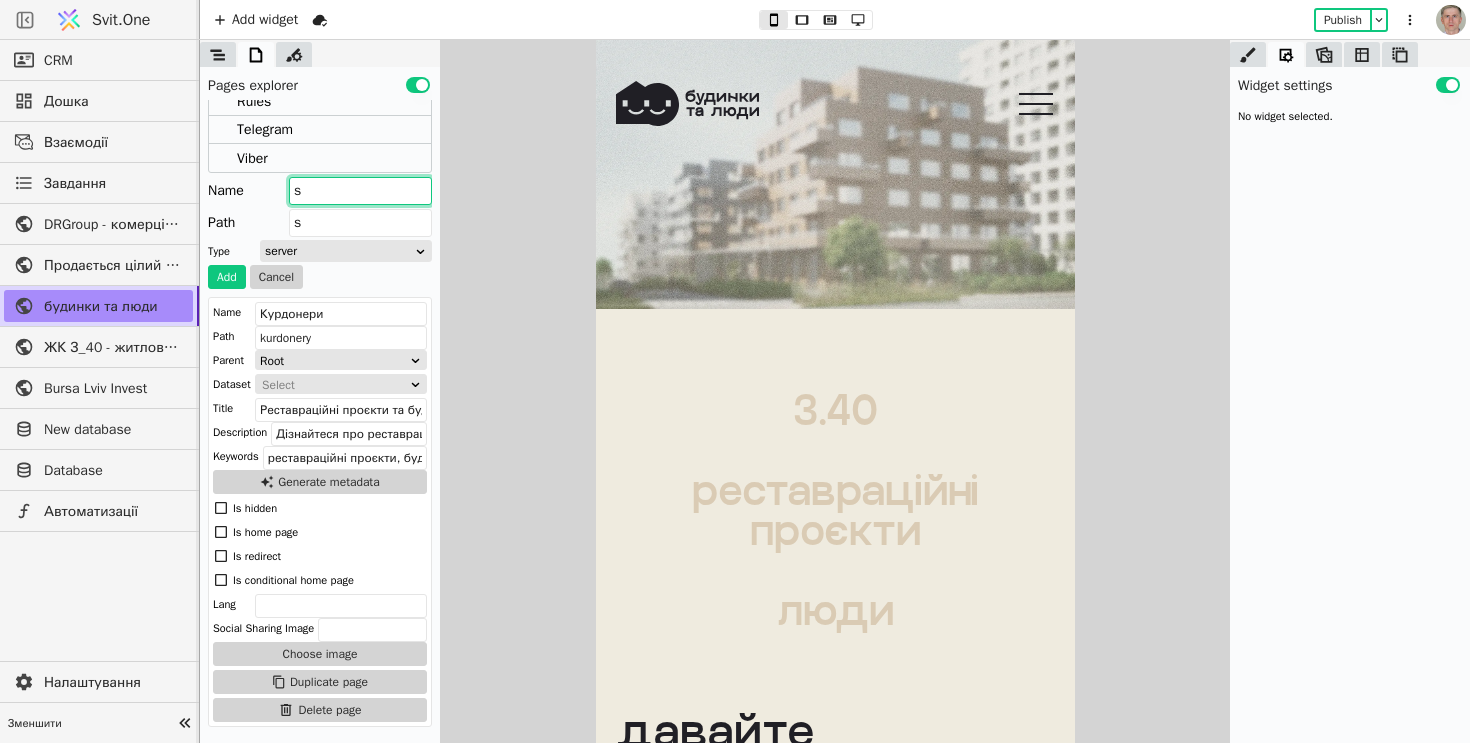 type on "sa" 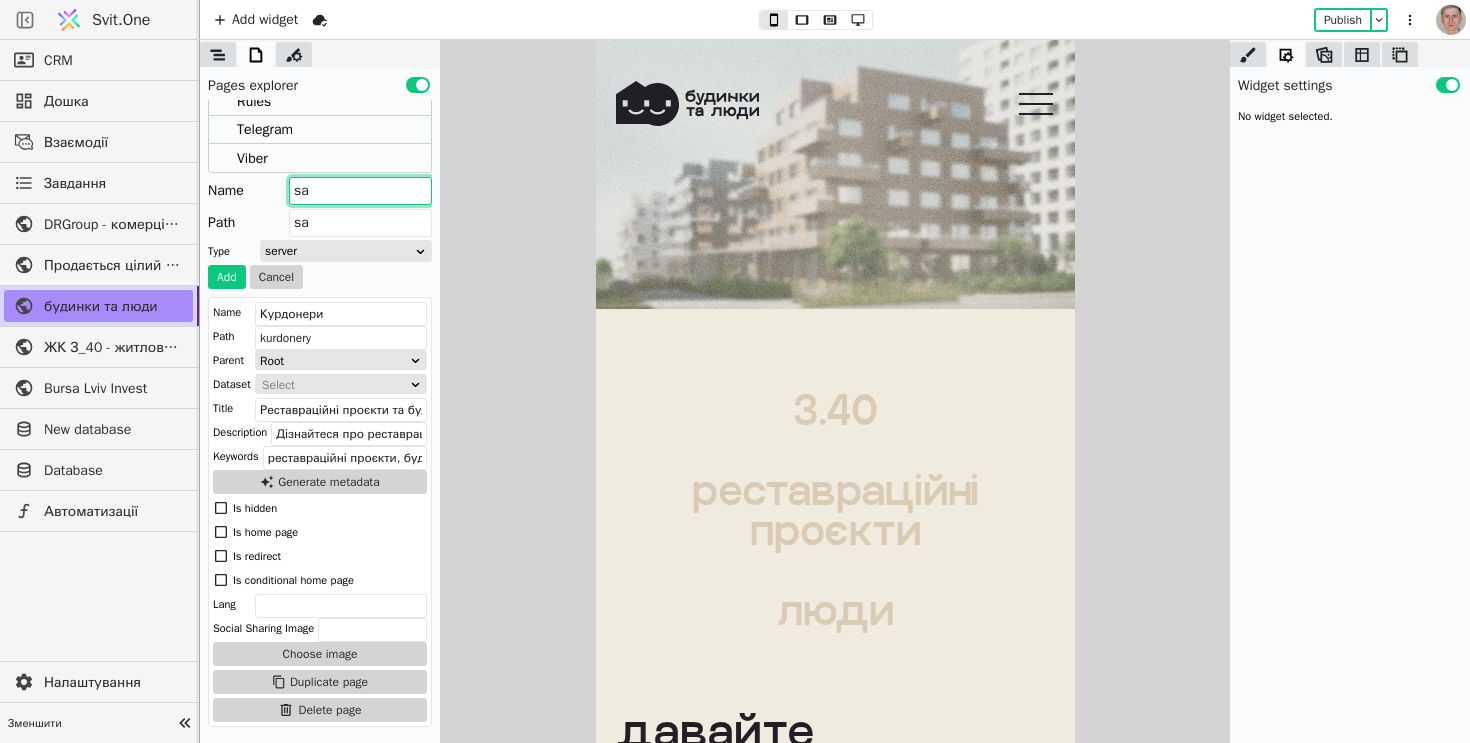 type on "s" 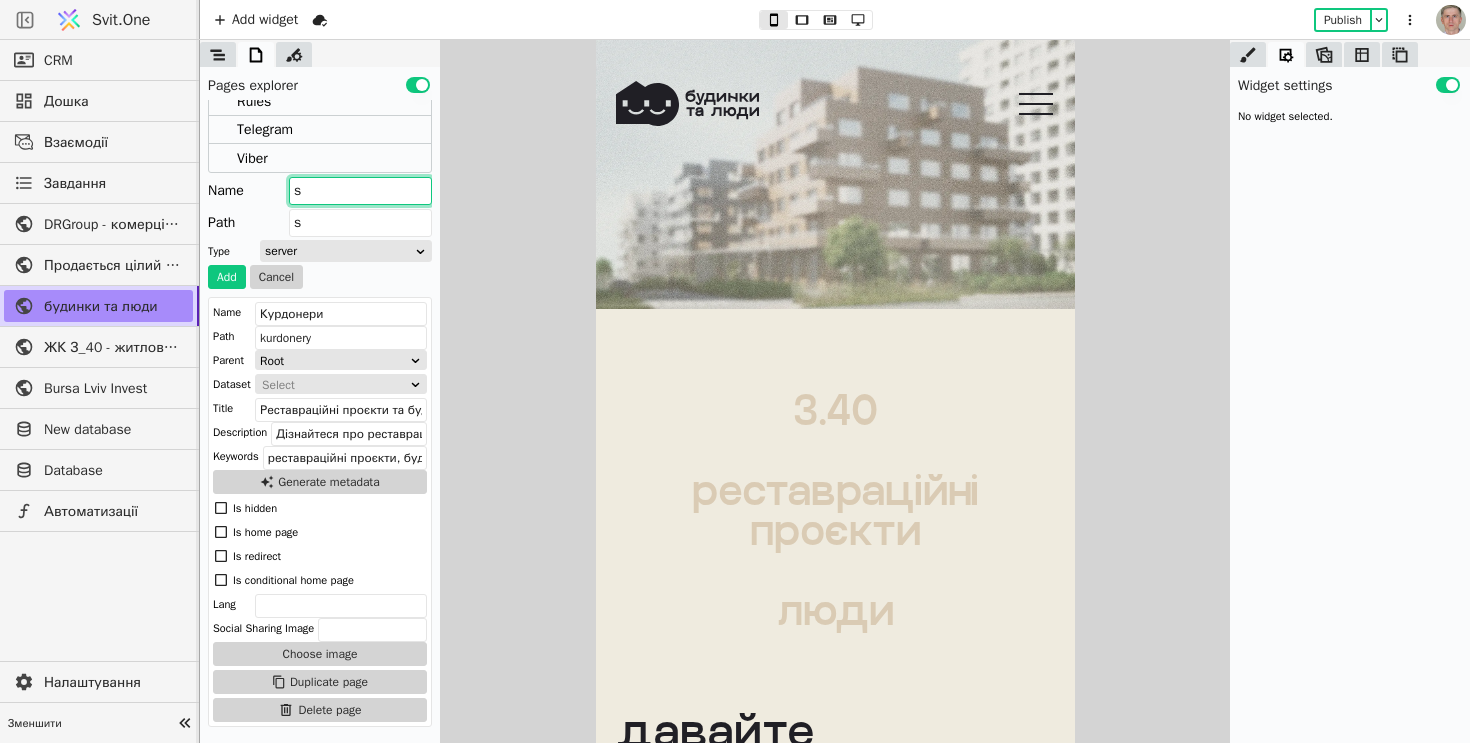 type 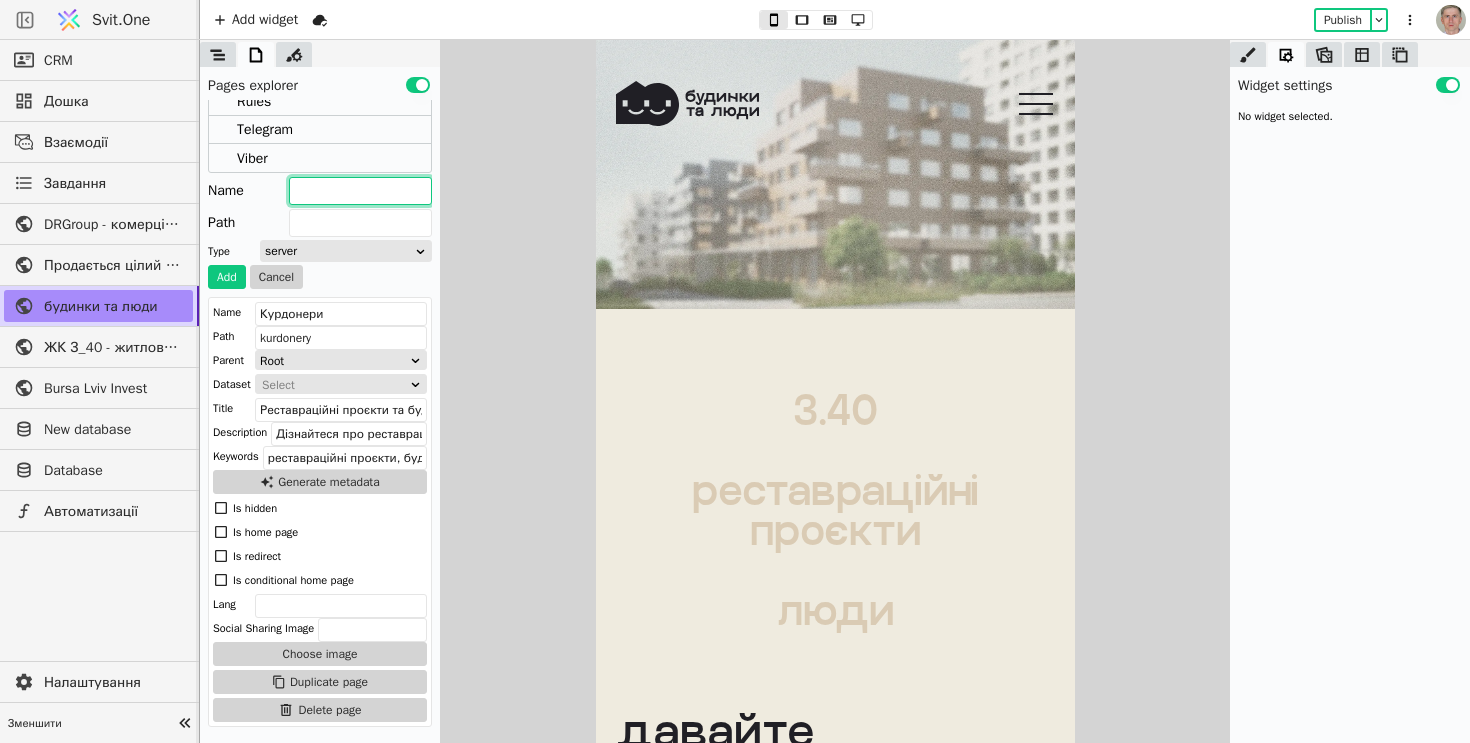 type on "a" 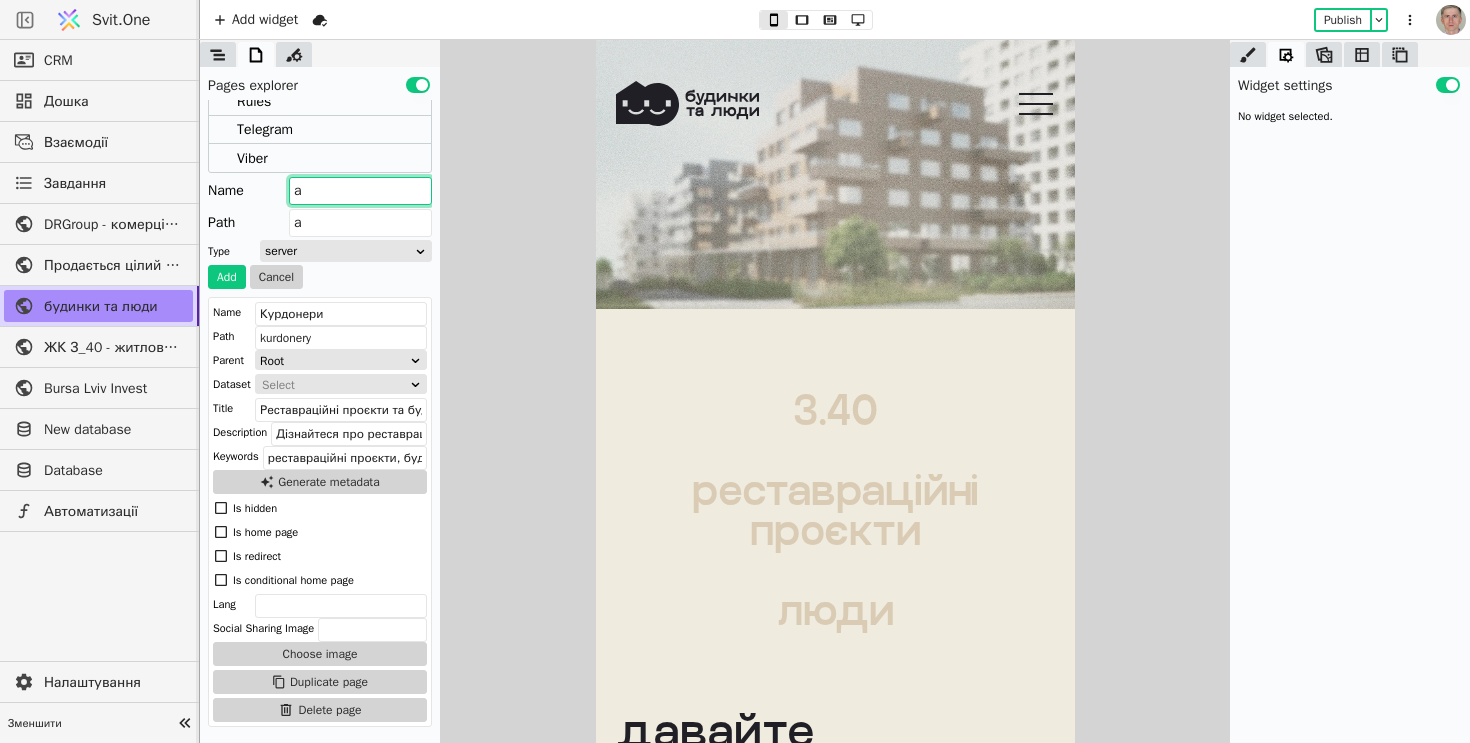 type on "ap" 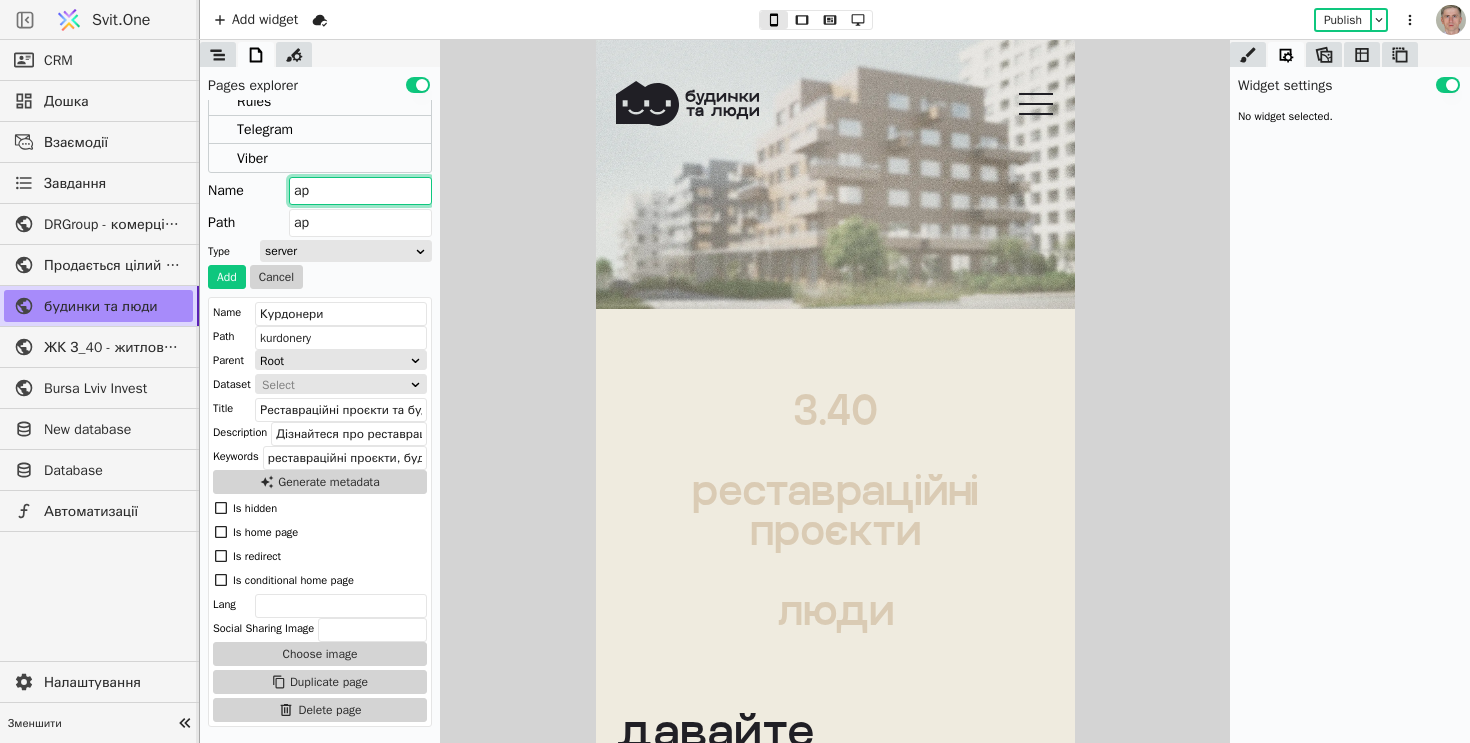 type on "app" 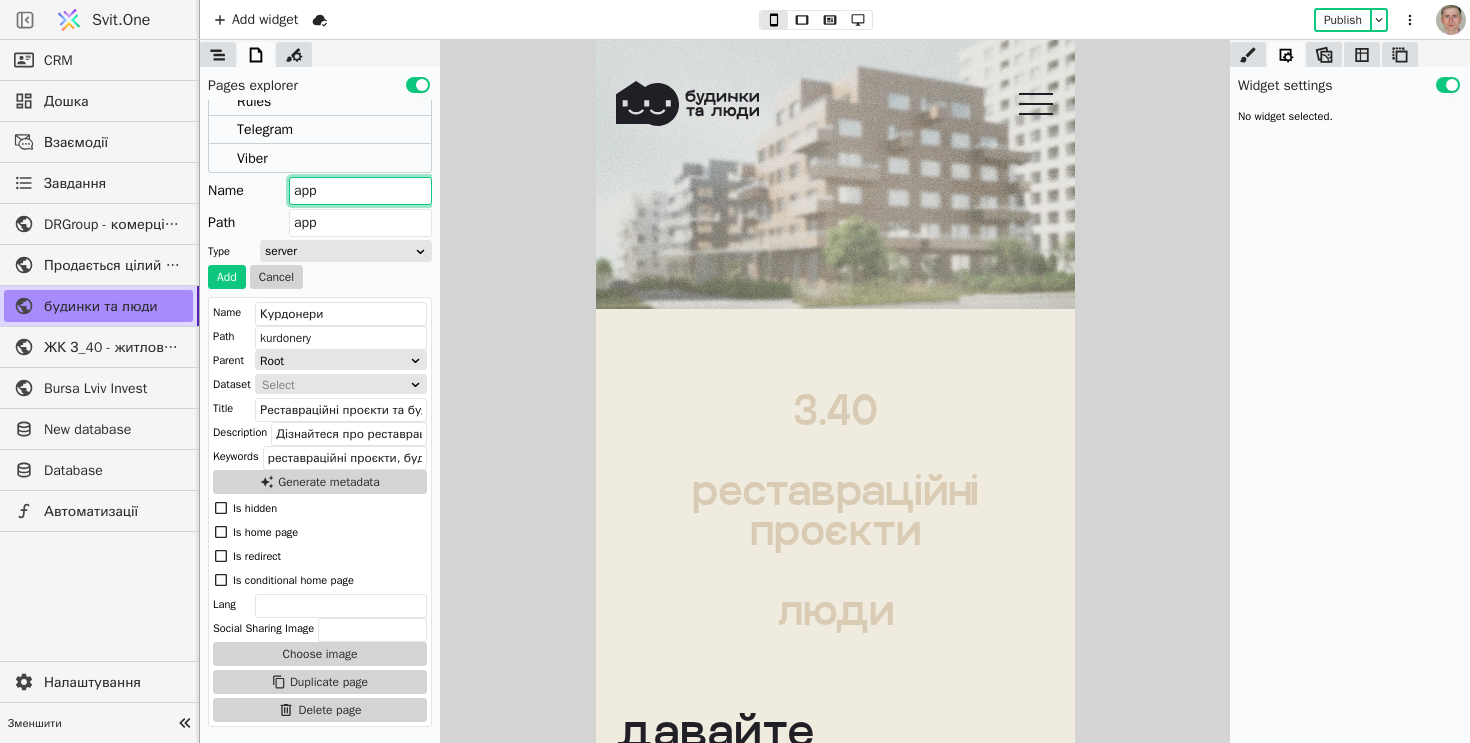 type on "appt" 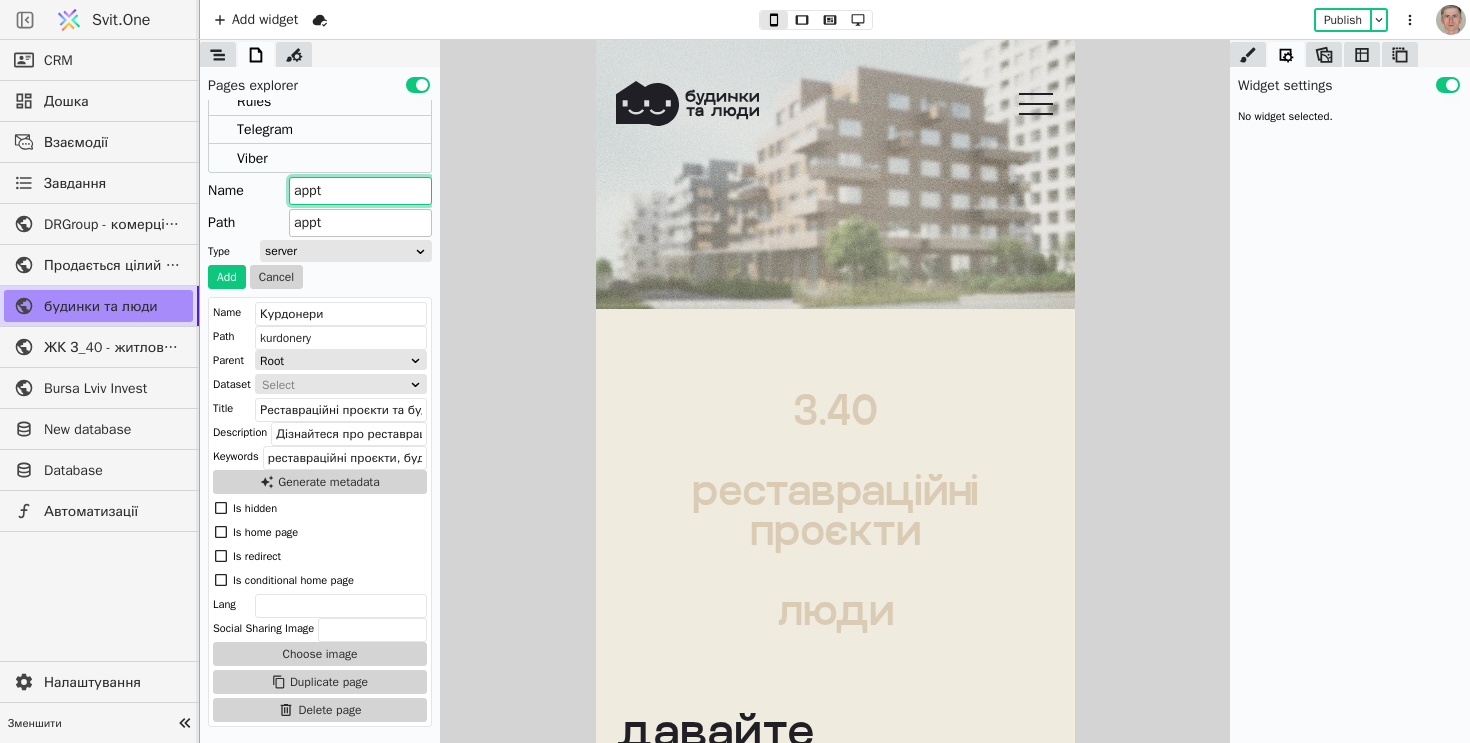 type on "appts" 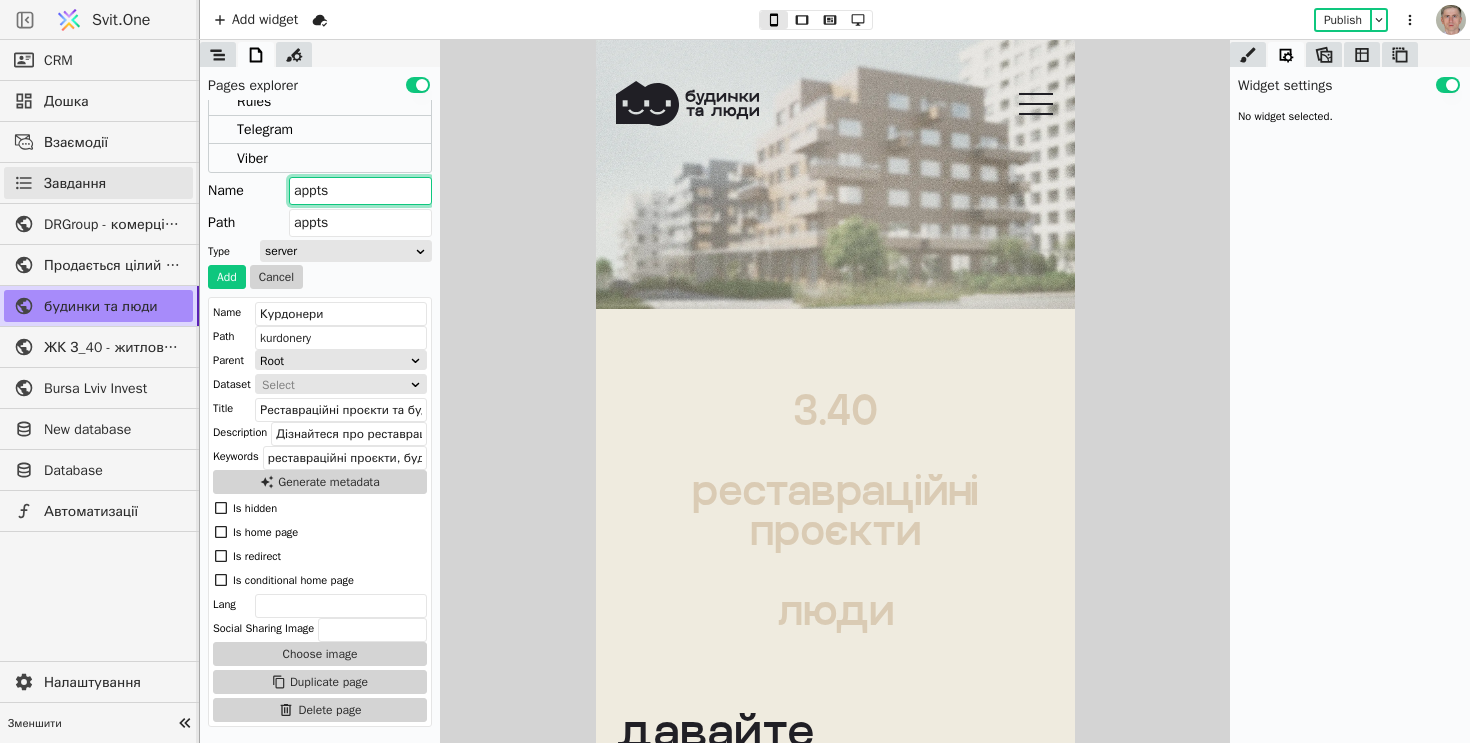 drag, startPoint x: 321, startPoint y: 192, endPoint x: 128, endPoint y: 192, distance: 193 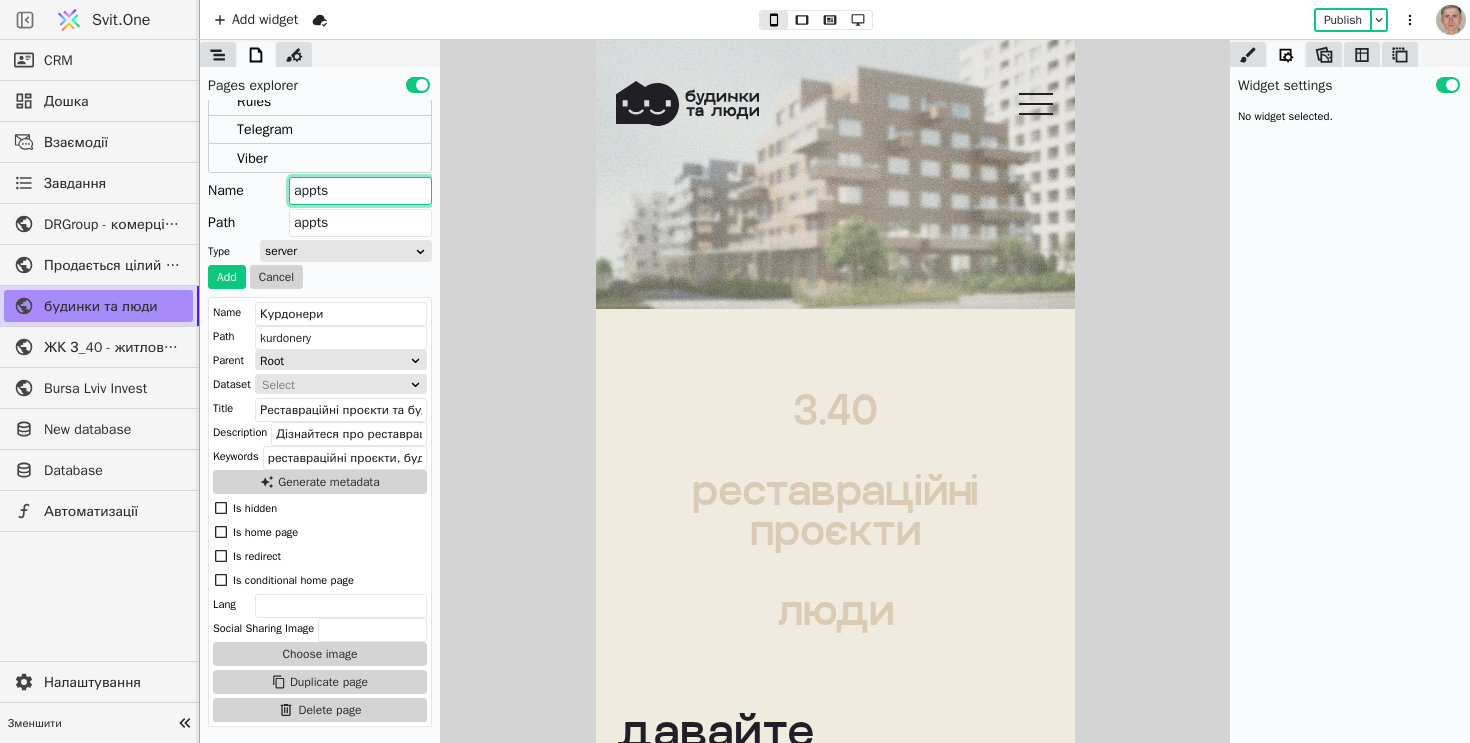 paste on "artmen" 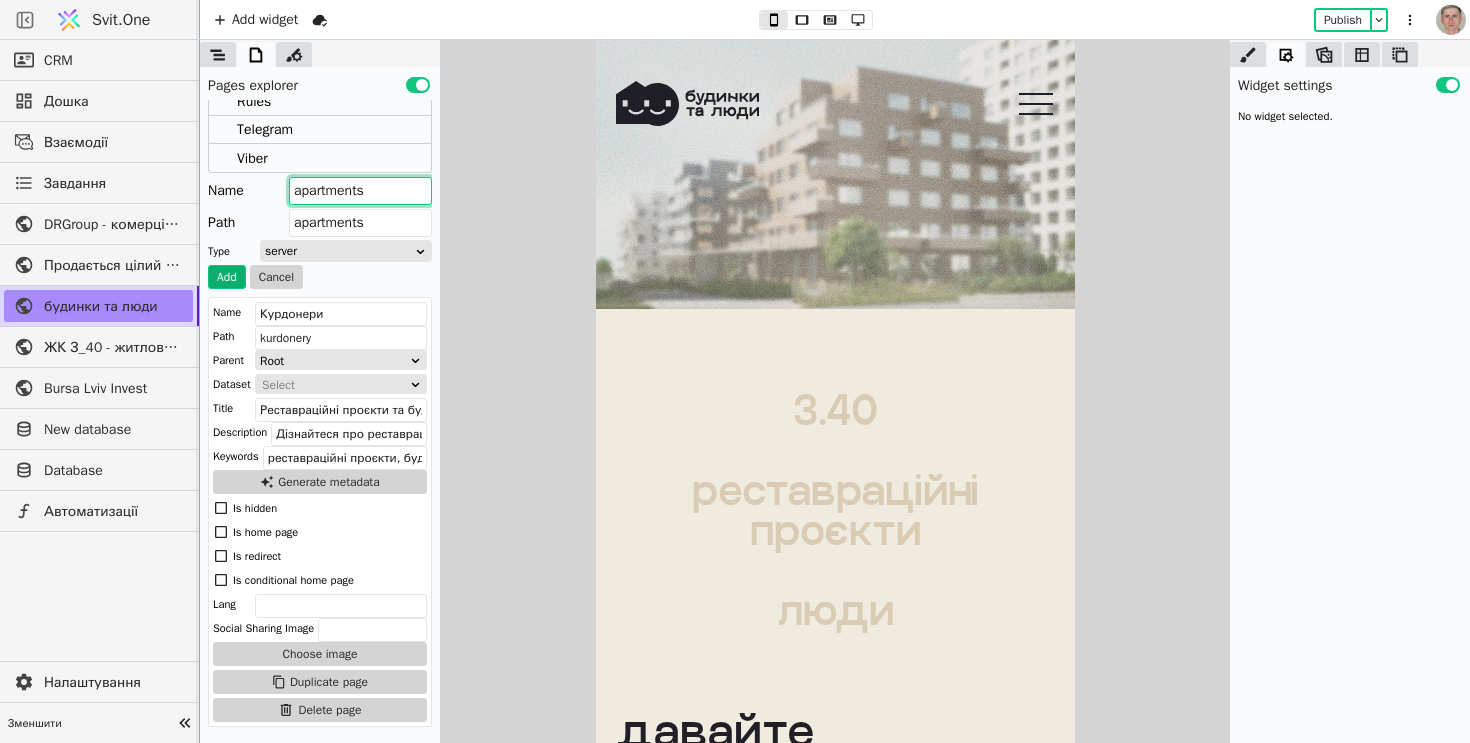 type on "apartments" 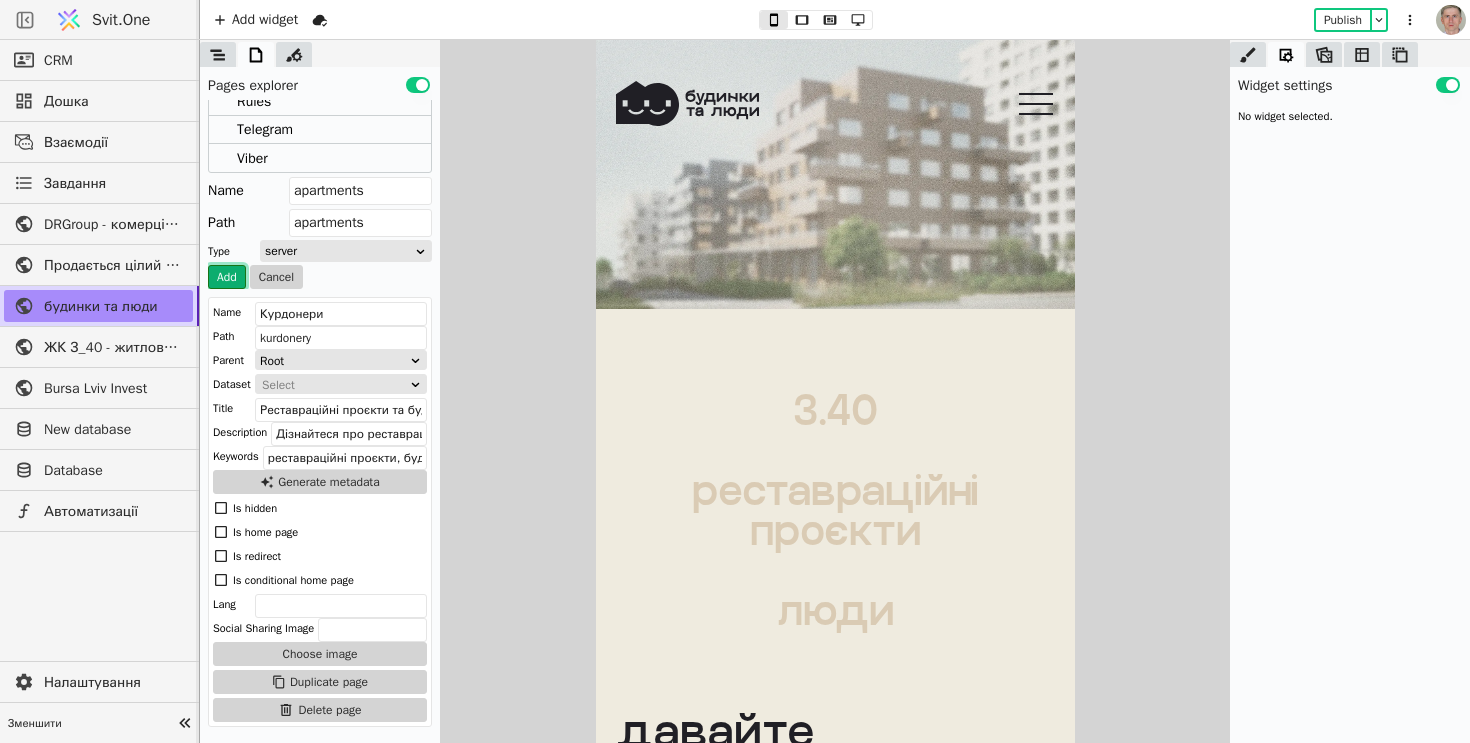 click on "Add" at bounding box center (227, 277) 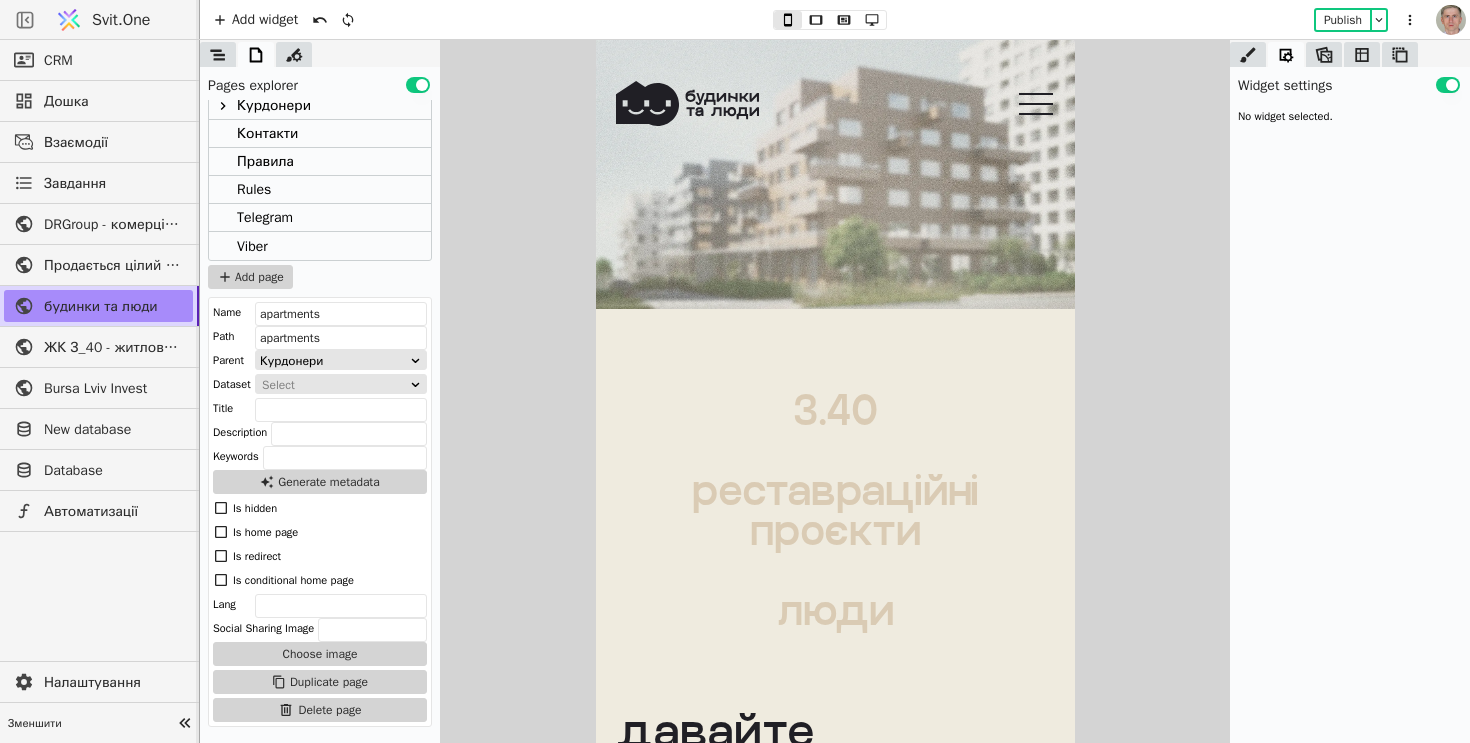 scroll, scrollTop: 121, scrollLeft: 0, axis: vertical 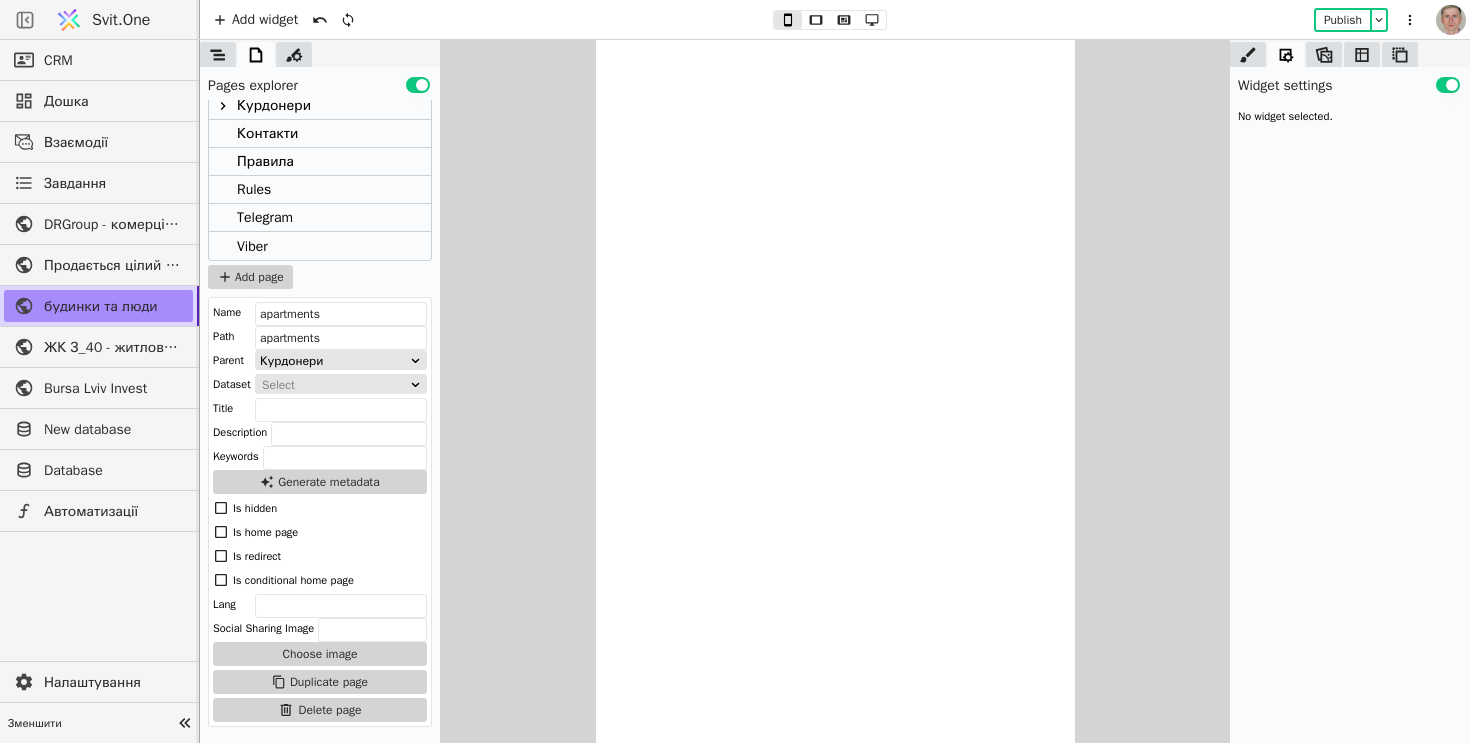 click on "Pages explorer Use setting" at bounding box center [320, 81] 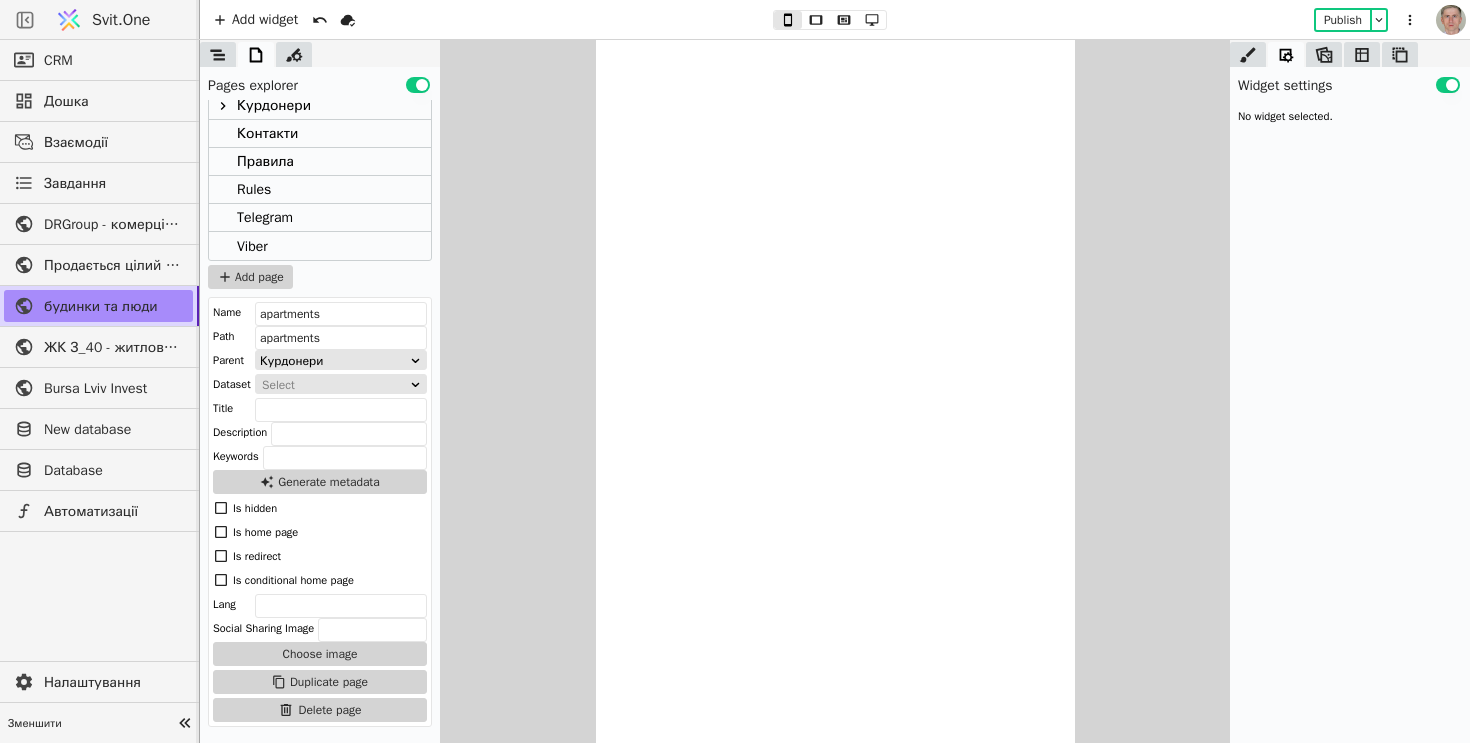 click at bounding box center [223, 106] 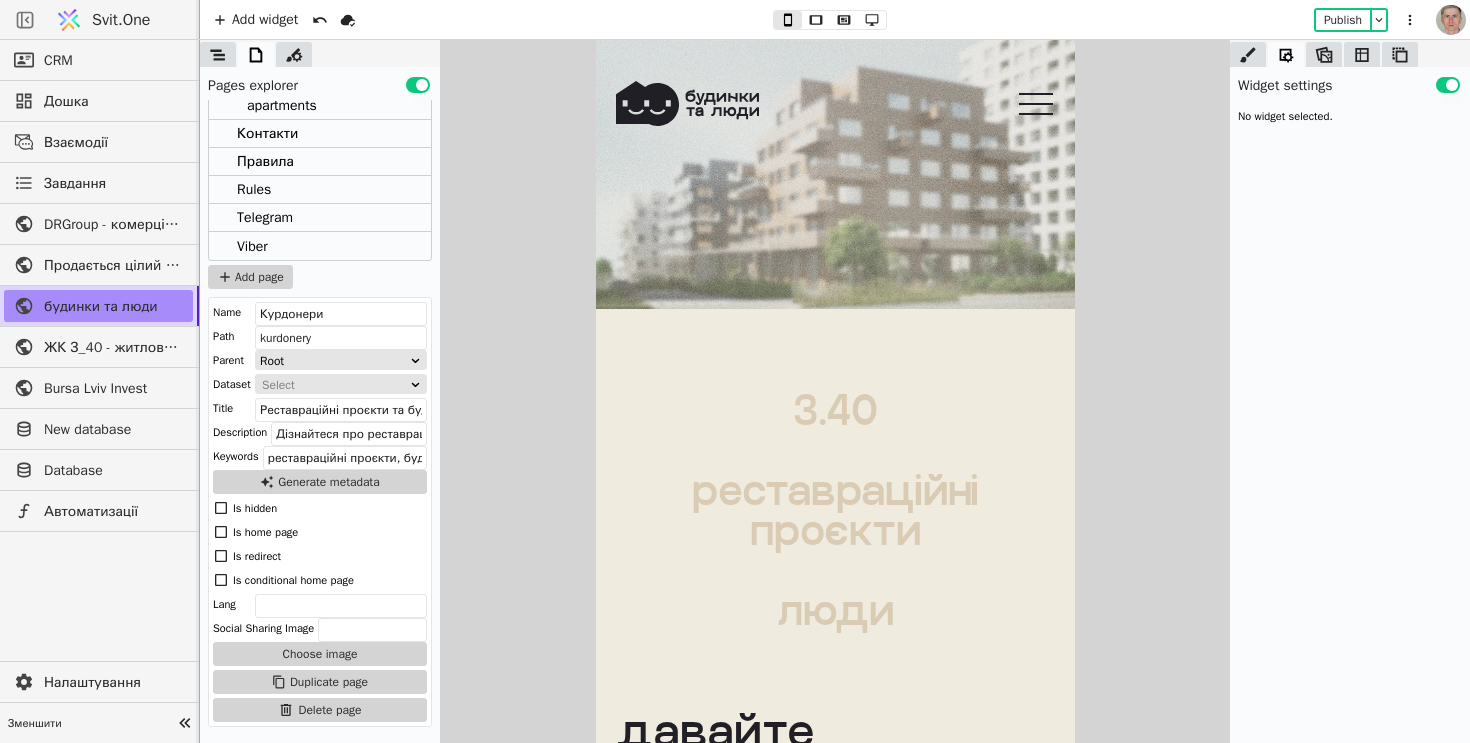 click on "apartments" at bounding box center (282, 105) 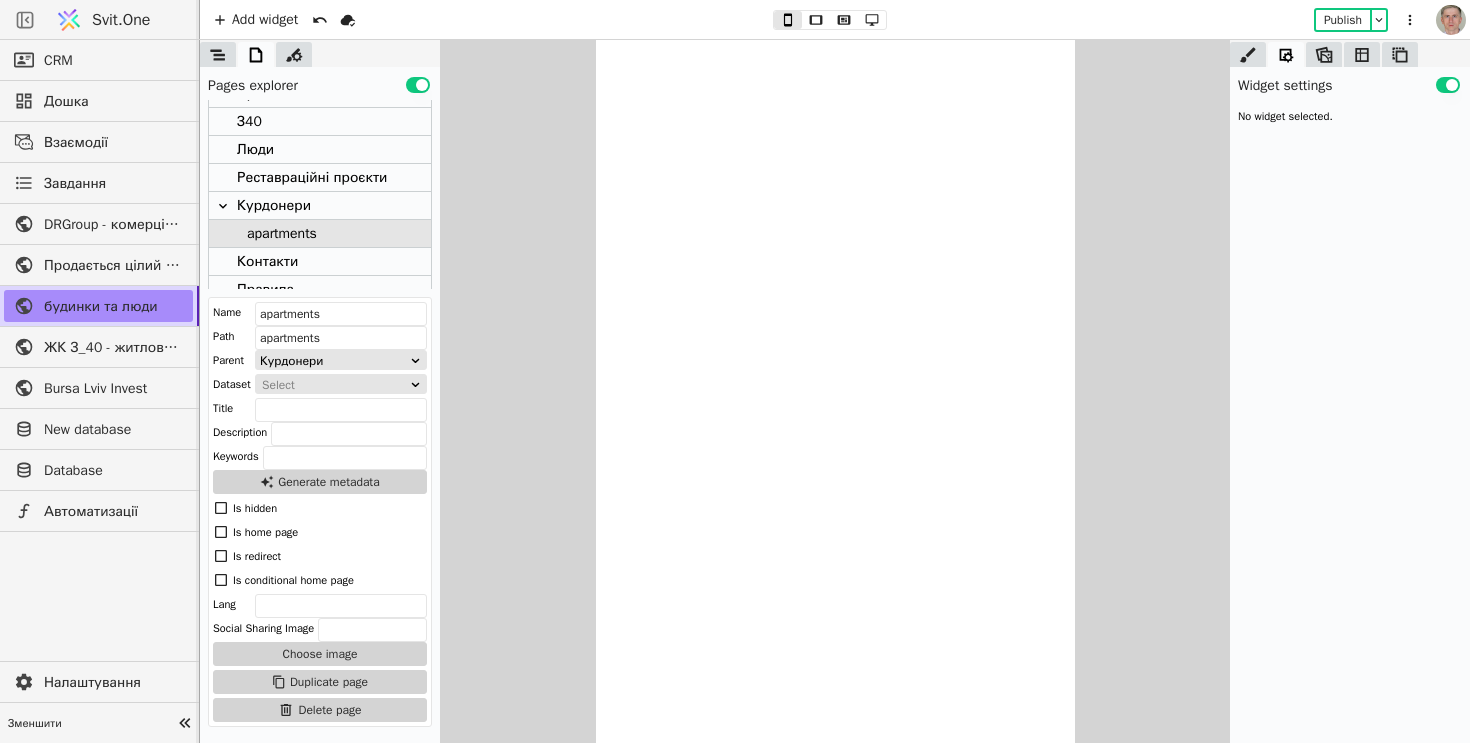 scroll, scrollTop: 28, scrollLeft: 0, axis: vertical 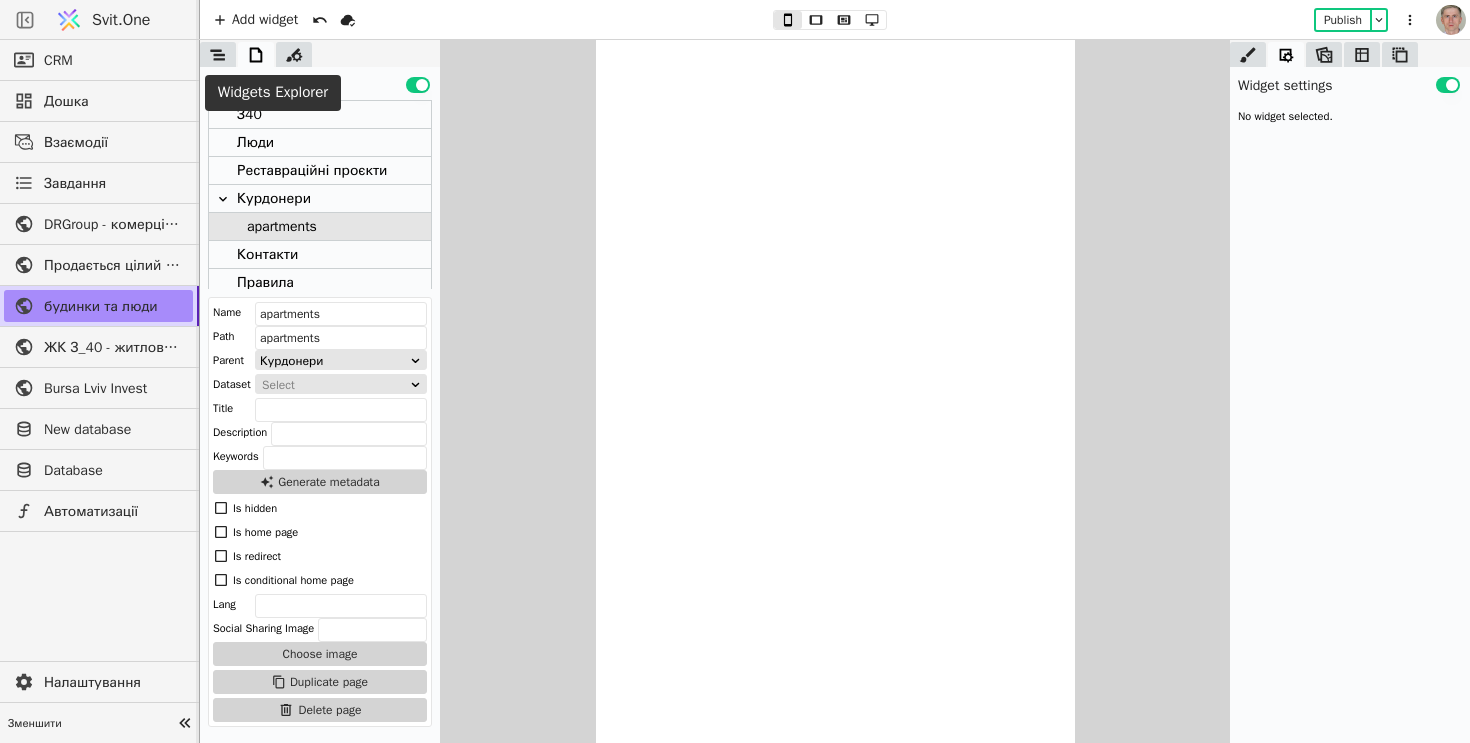 click 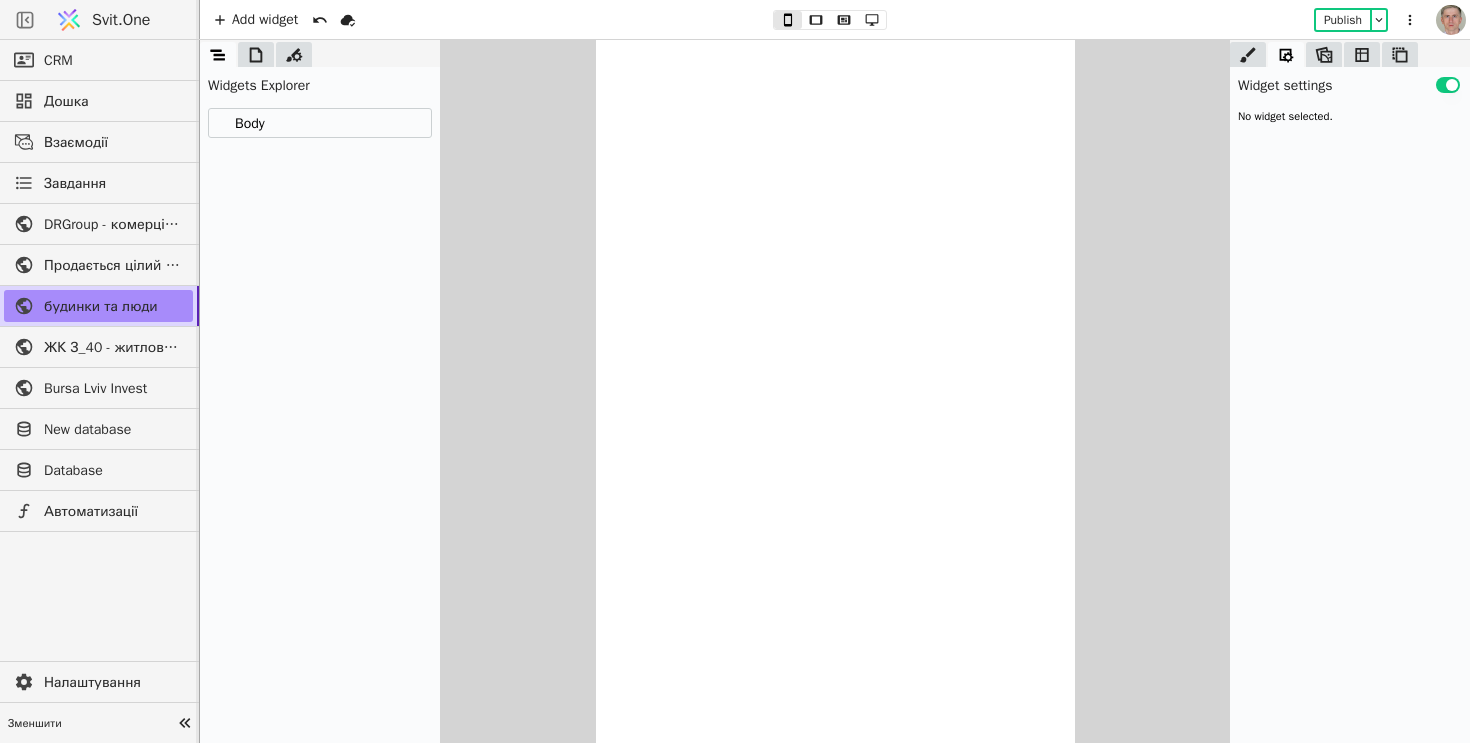 click on "Body" at bounding box center (320, 123) 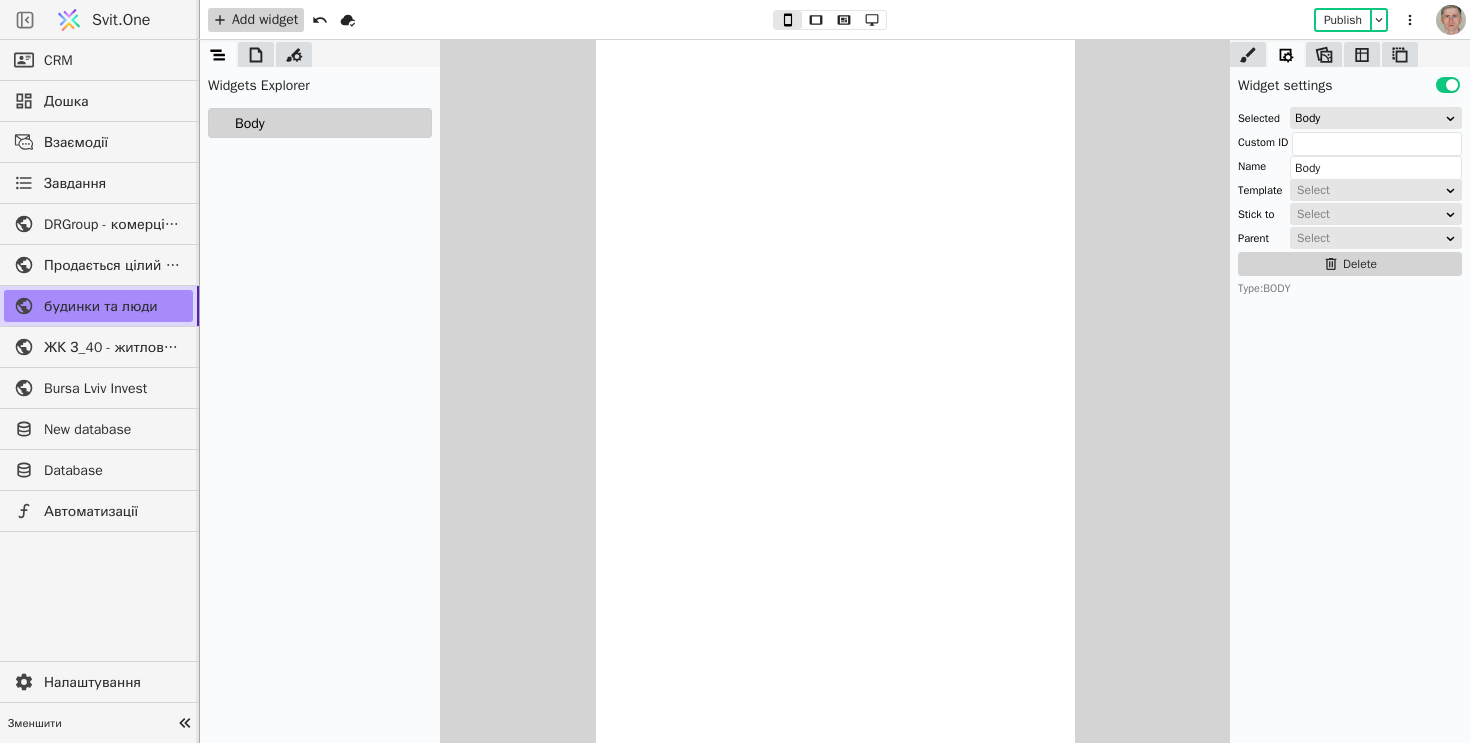 click on "Add widget" at bounding box center (256, 20) 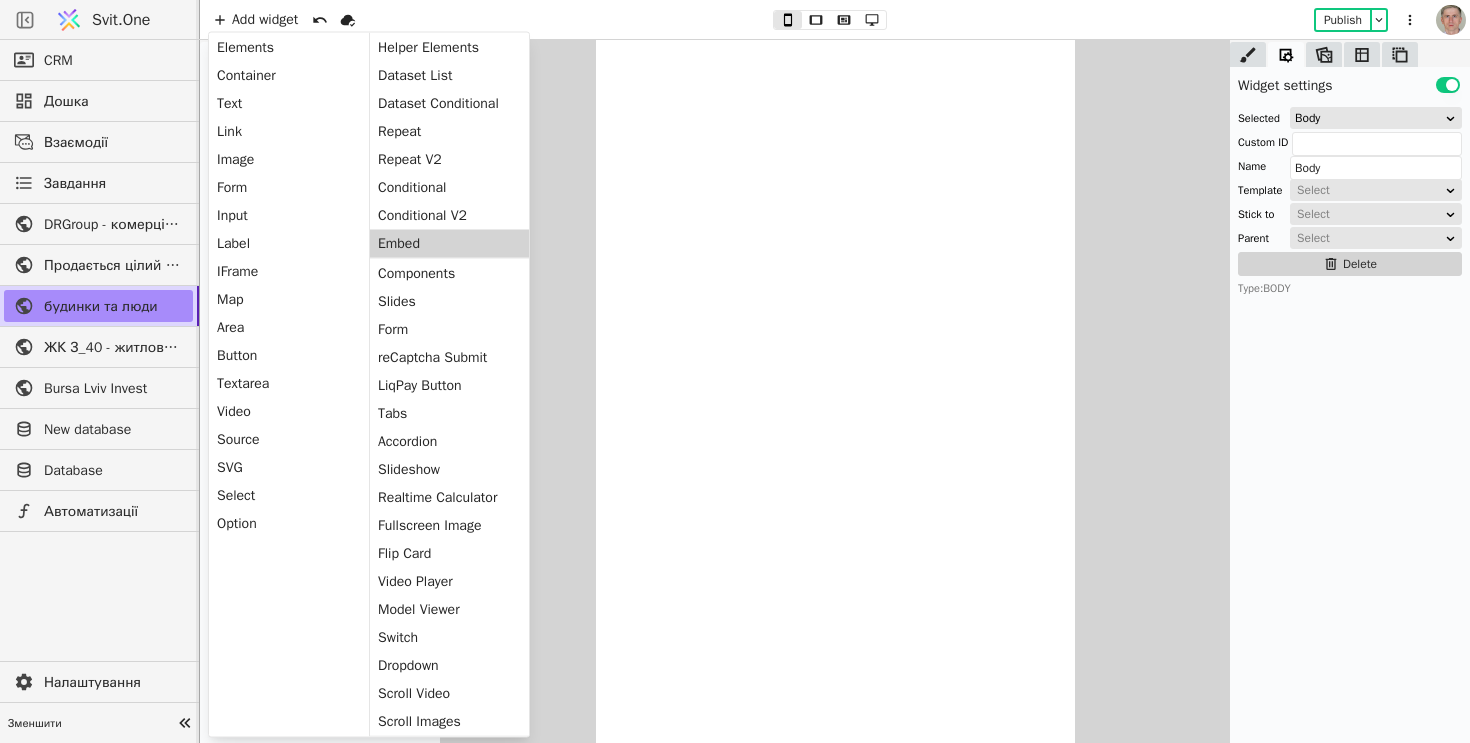 click on "Embed" at bounding box center [449, 244] 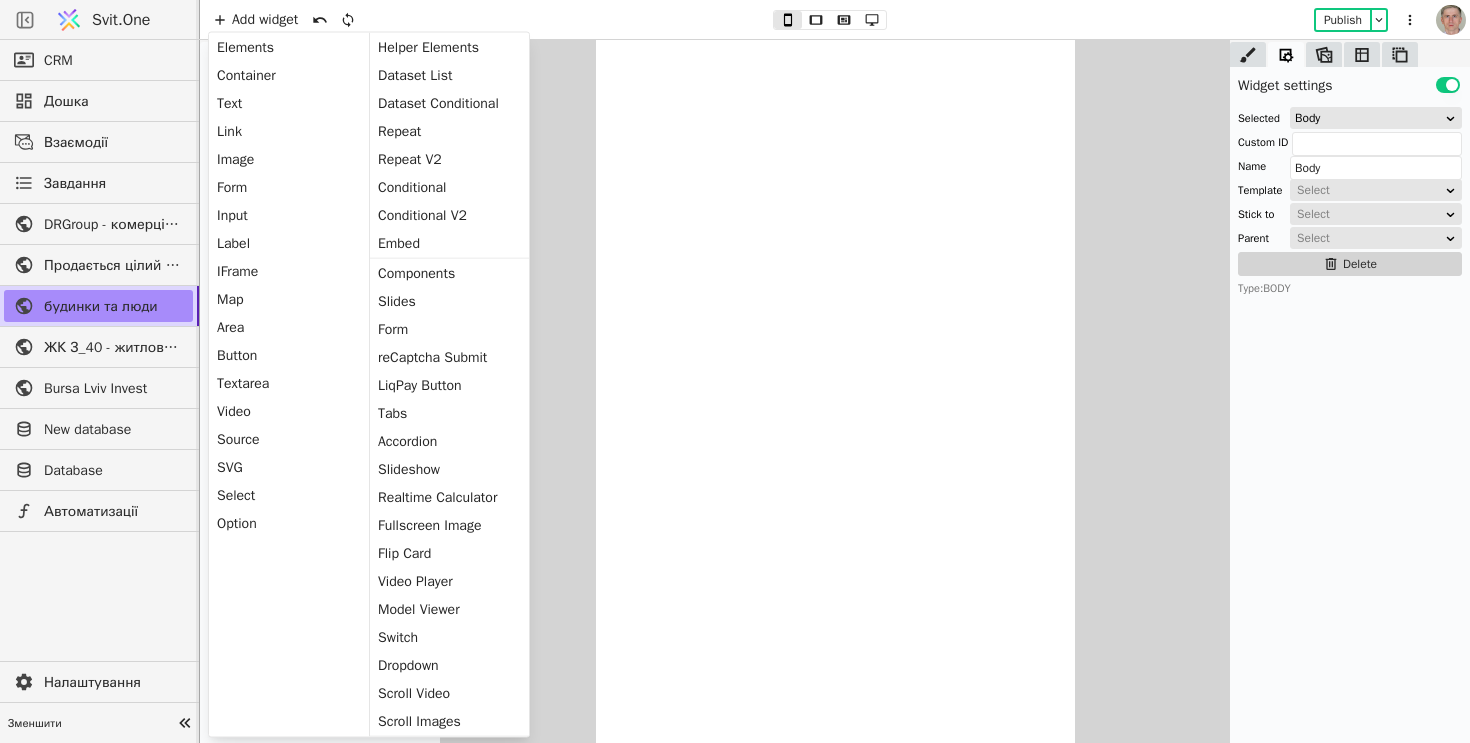 click at bounding box center (835, 391) 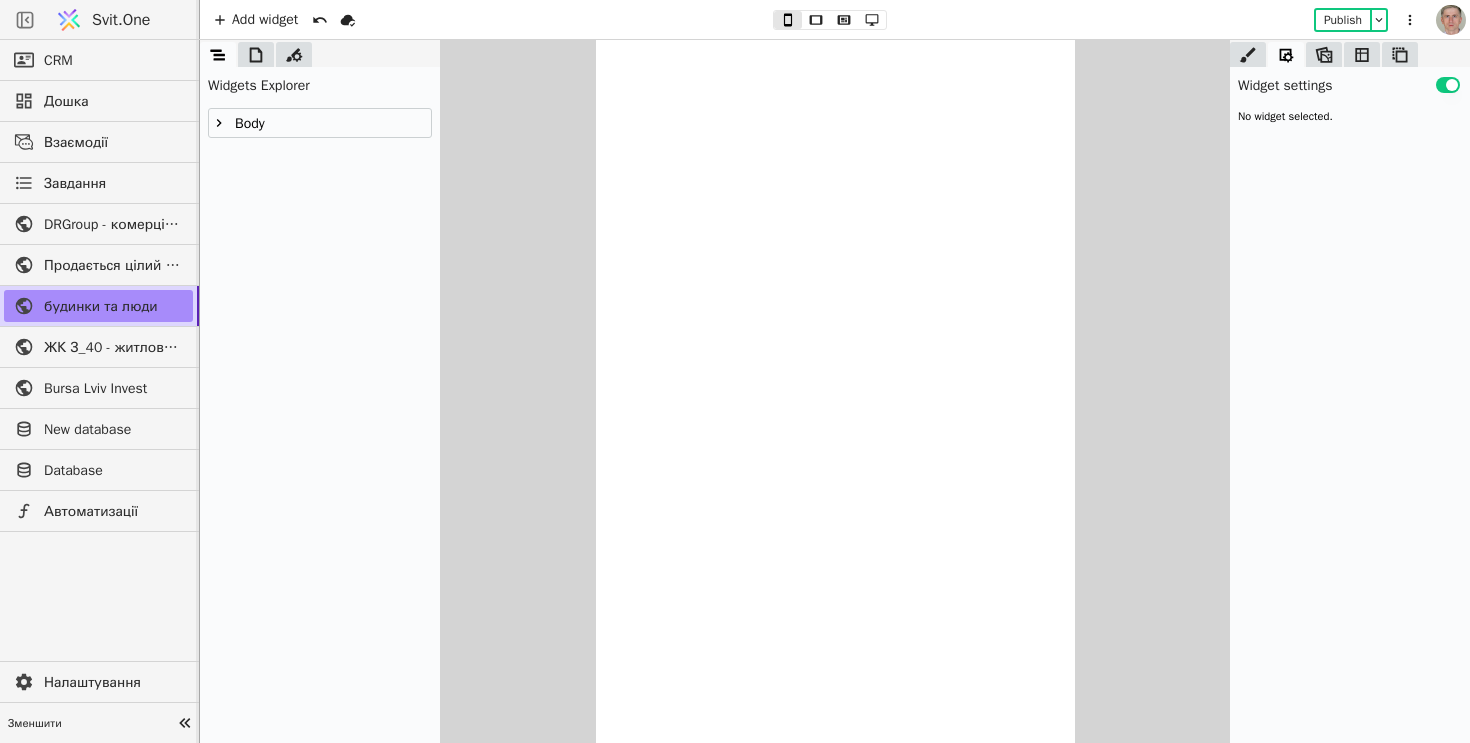 click 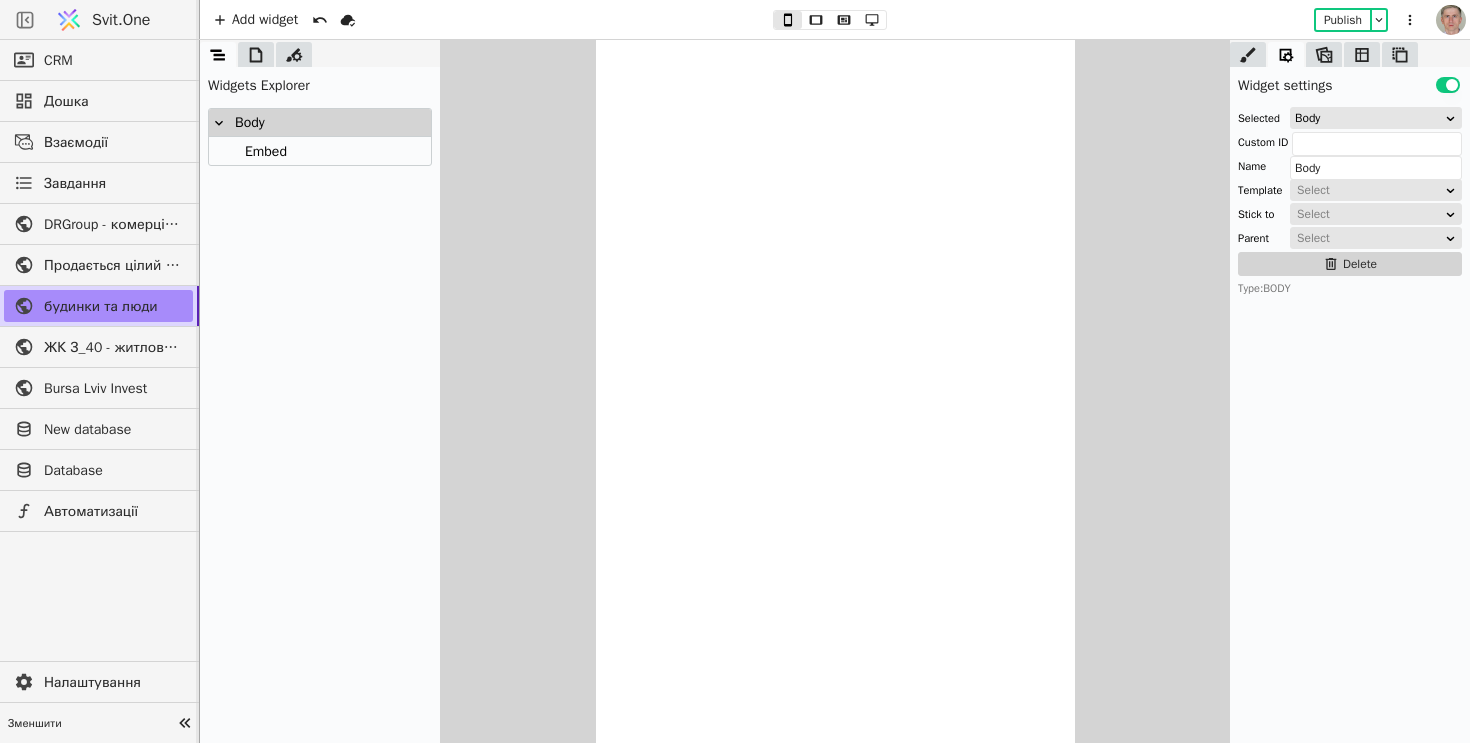 click on "Embed" at bounding box center (263, 151) 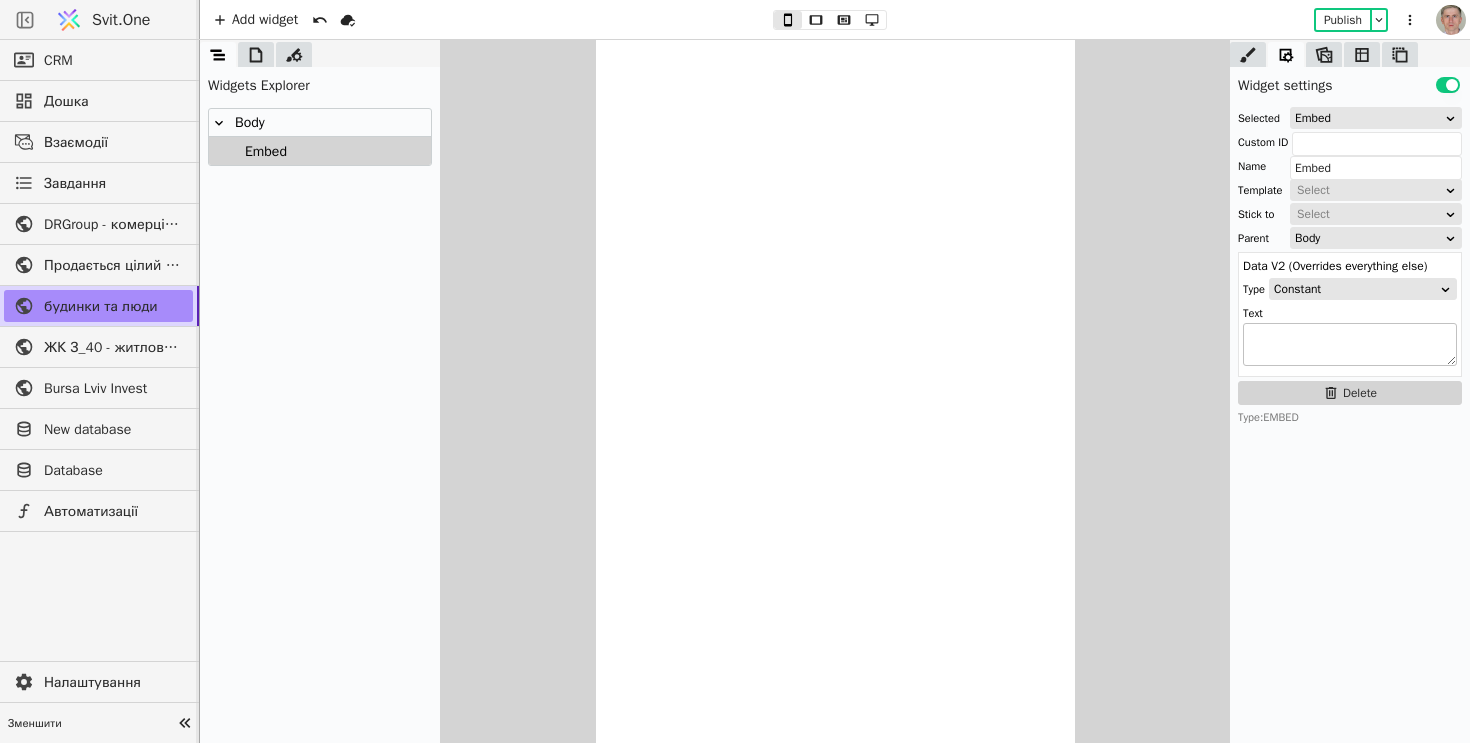 click at bounding box center (1350, 344) 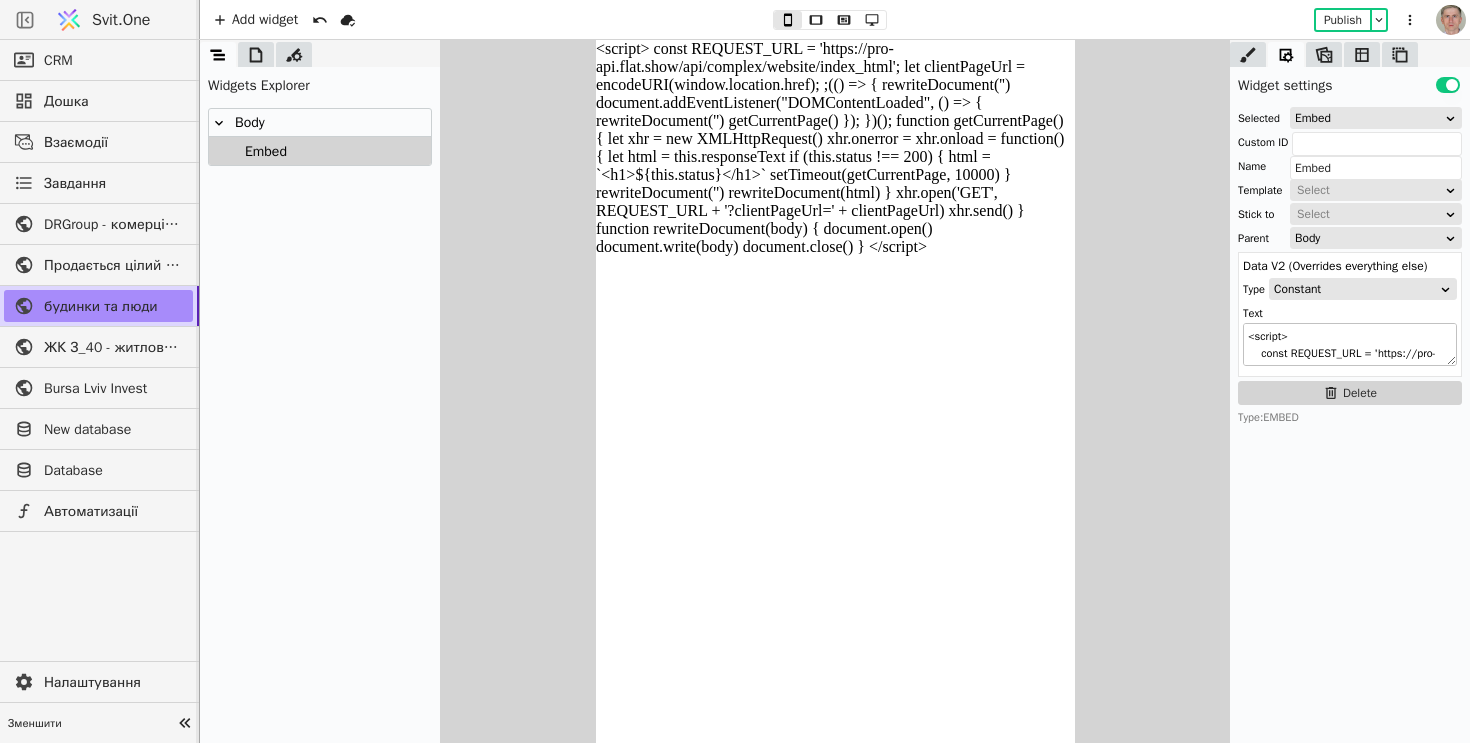 scroll, scrollTop: 918, scrollLeft: 0, axis: vertical 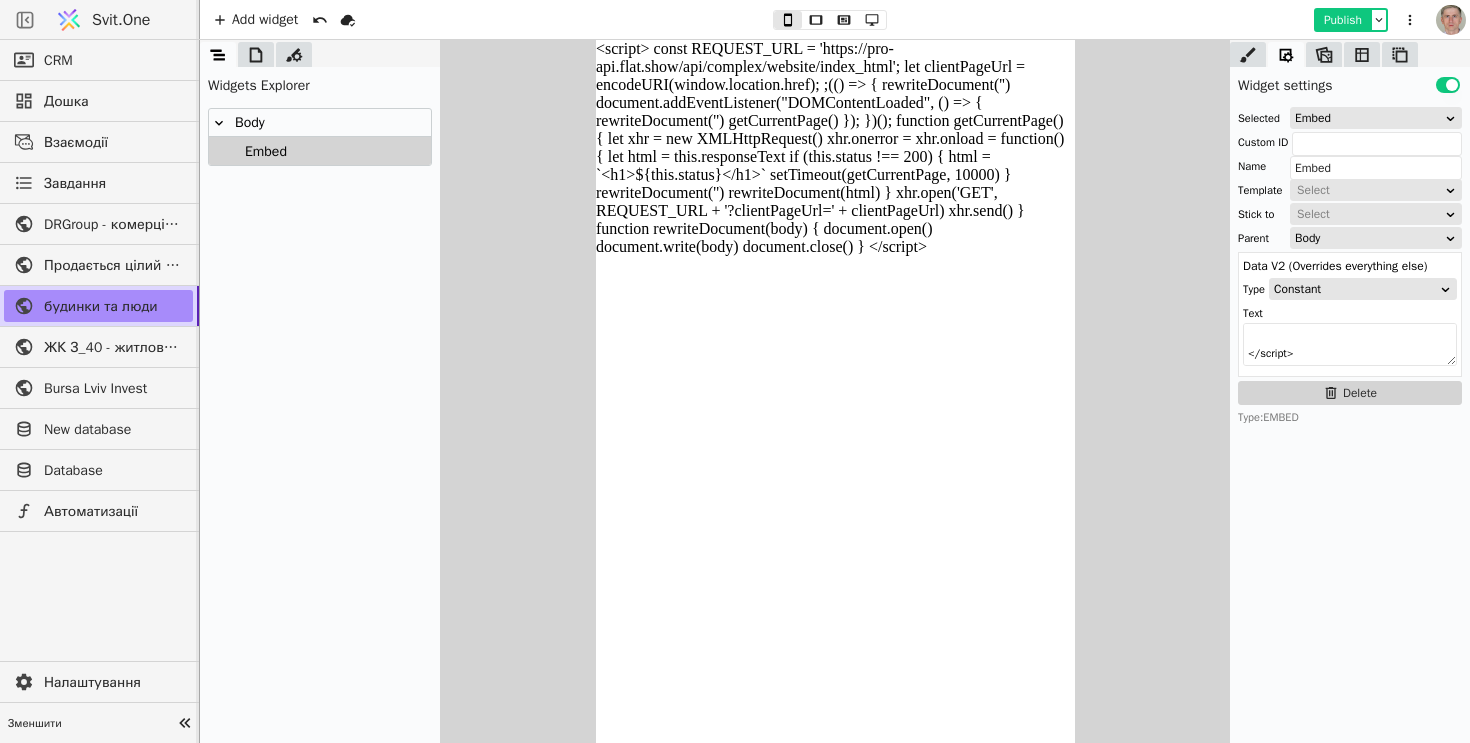 type on "<script>
const REQUEST_URL = 'https://pro-api.flat.show/api/complex/website/index_html';
let clientPageUrl = encodeURI(window.location.href);
;(() => {
rewriteDocument('')
document.addEventListener("DOMContentLoaded", () => {
rewriteDocument('')
getCurrentPage()
});
})();
function getCurrentPage()
{
let xhr = new XMLHttpRequest()
xhr.onerror = xhr.onload = function()
{
let html = this.responseText
if (this.status !== 200)
{
html = `<h1>${this.status}</h1>`
setTimeout(getCurrentPage, 10000)
}
rewriteDocument('')
rewriteDocument(html)
}
xhr.open('GET', REQUEST_URL + '?clientPageUrl=' + clientPageUrl)
xhr.send()
}
function rewriteDocument(body)
{
document.open()
document.write(body)
document.close()
}
</script>" 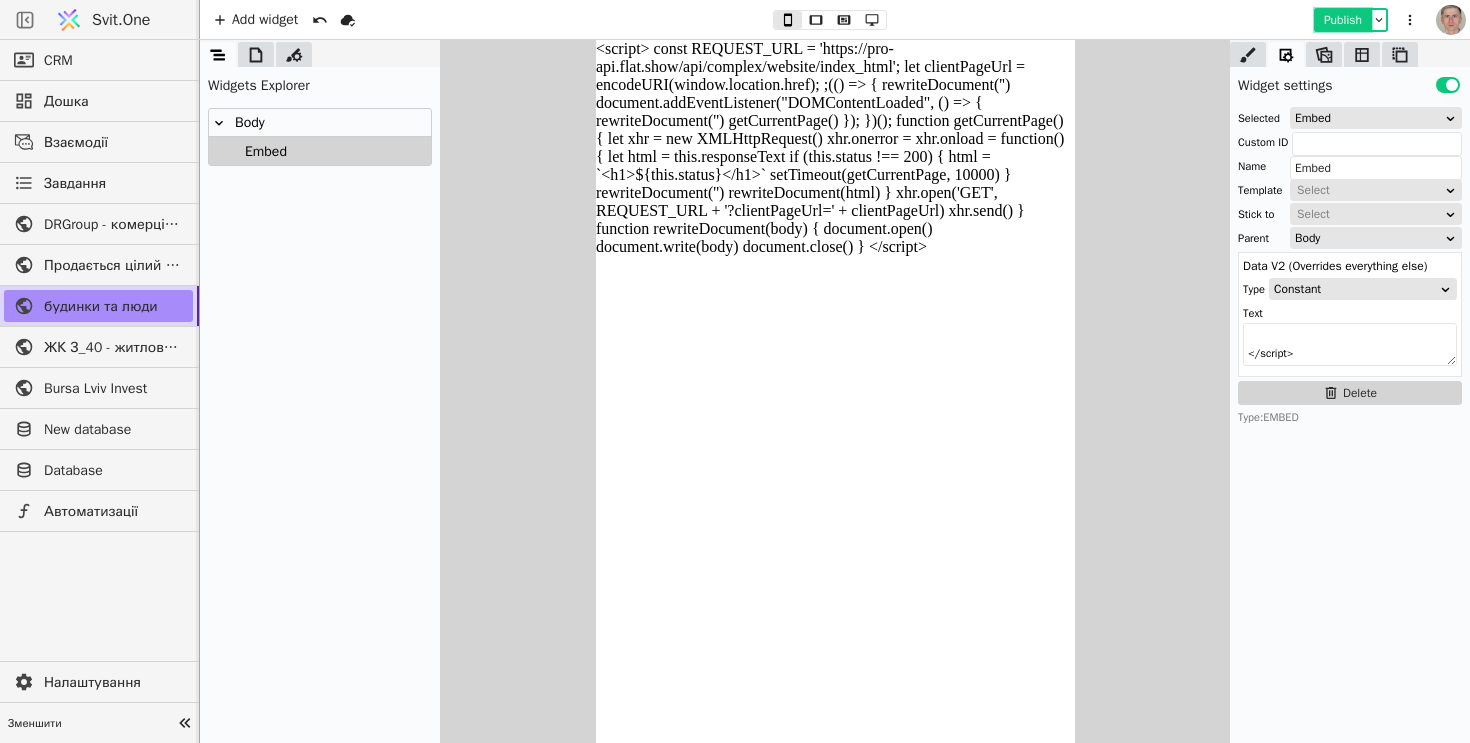 click on "Publish" at bounding box center (1343, 20) 